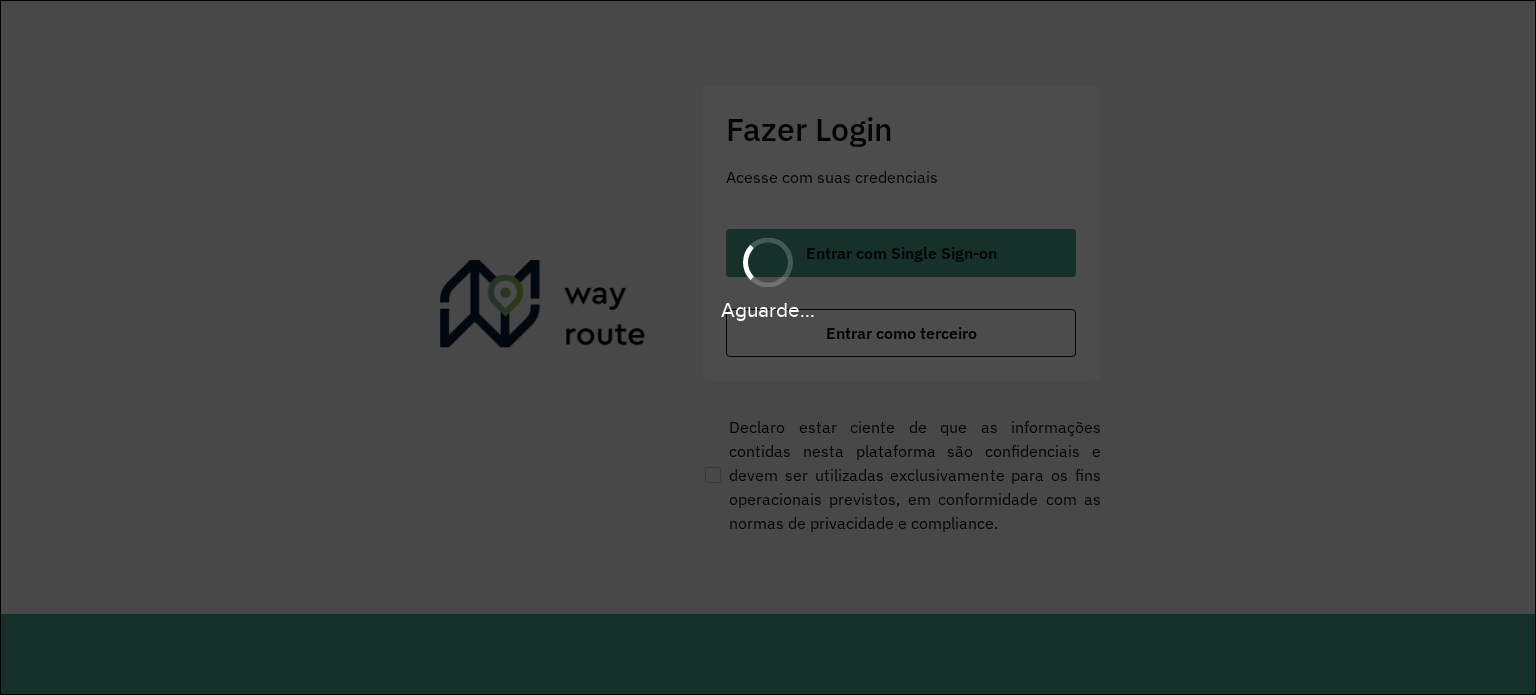 scroll, scrollTop: 0, scrollLeft: 0, axis: both 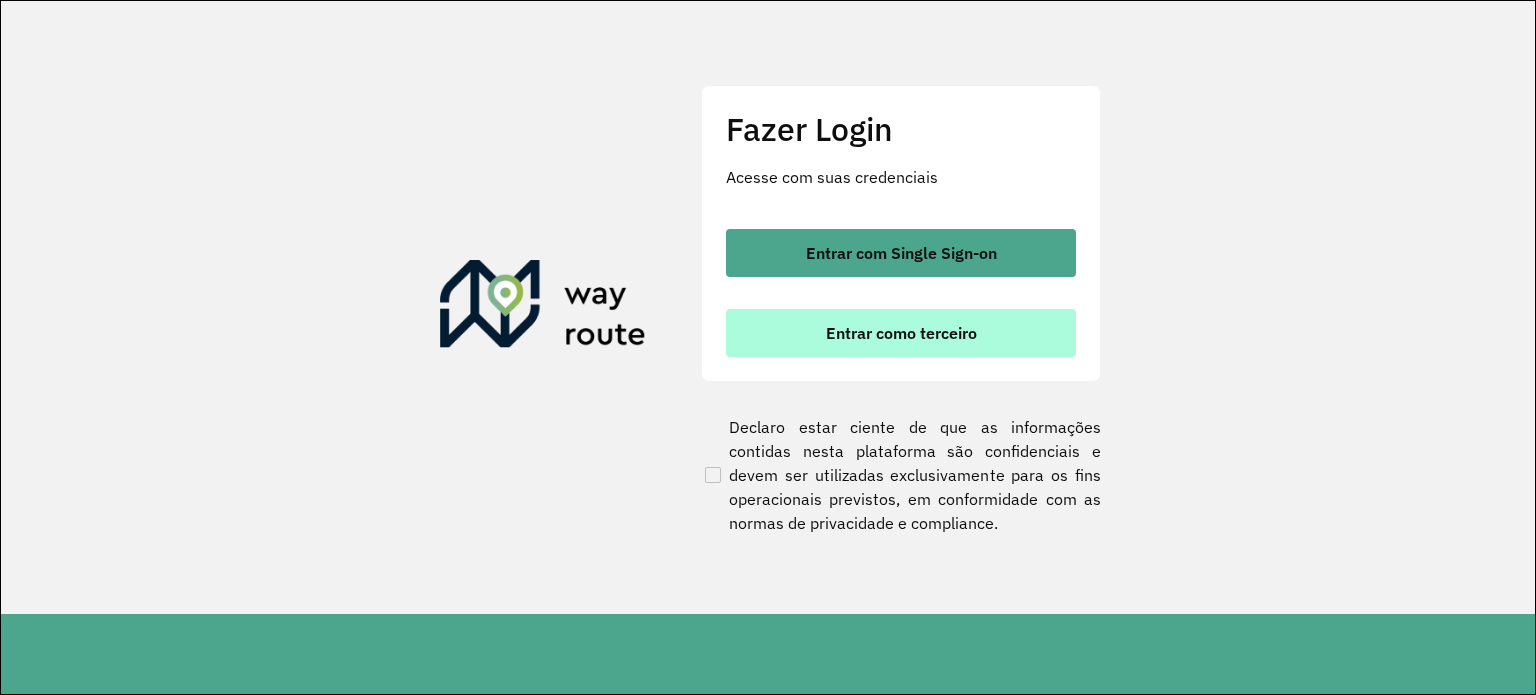 click on "Entrar como terceiro" at bounding box center (901, 333) 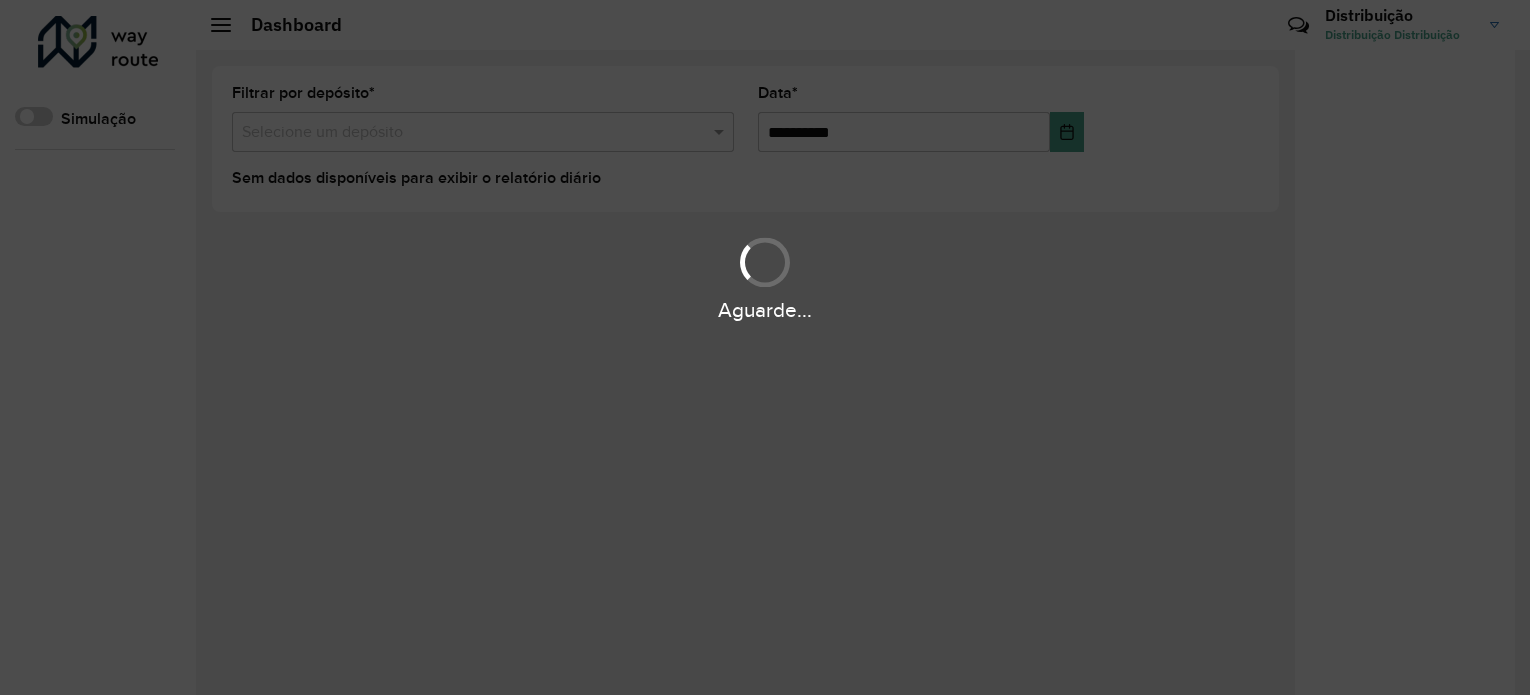 scroll, scrollTop: 0, scrollLeft: 0, axis: both 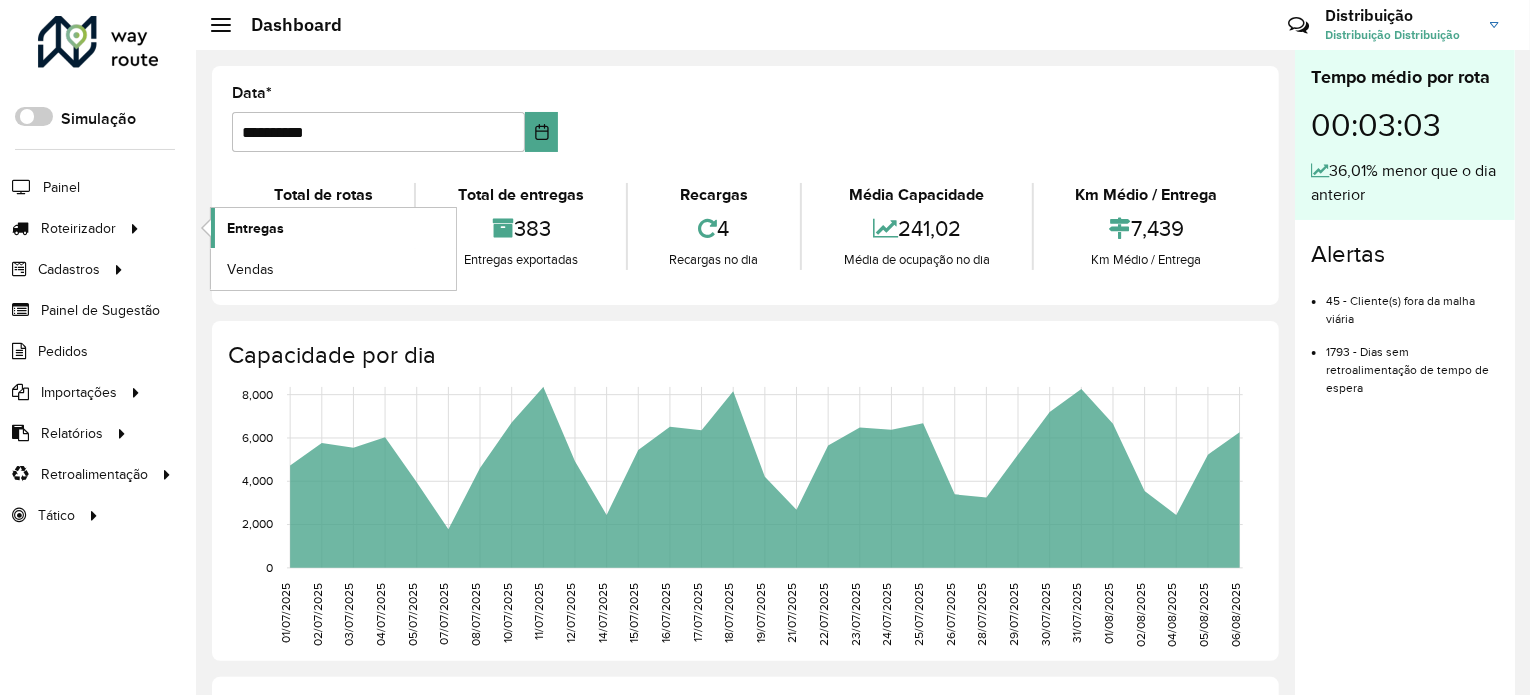 click on "Entregas" 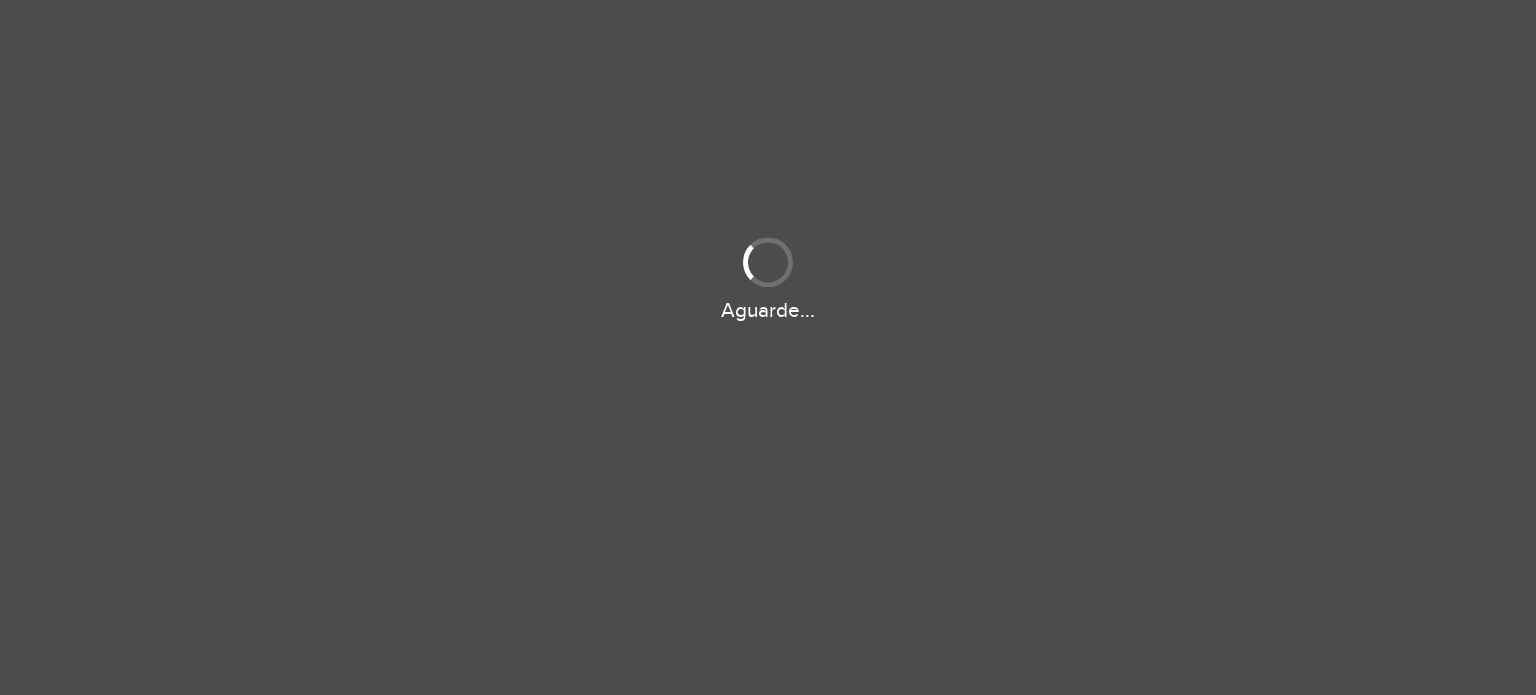 scroll, scrollTop: 0, scrollLeft: 0, axis: both 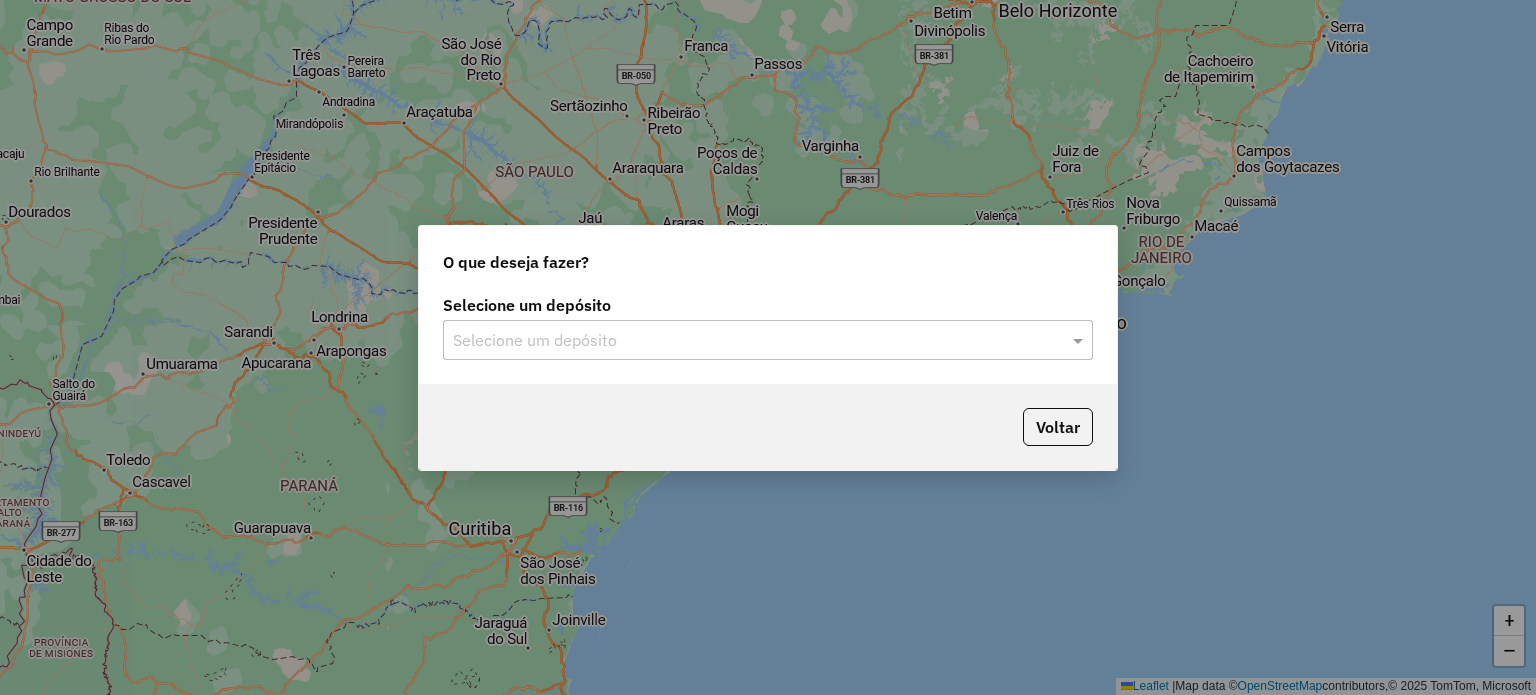 click 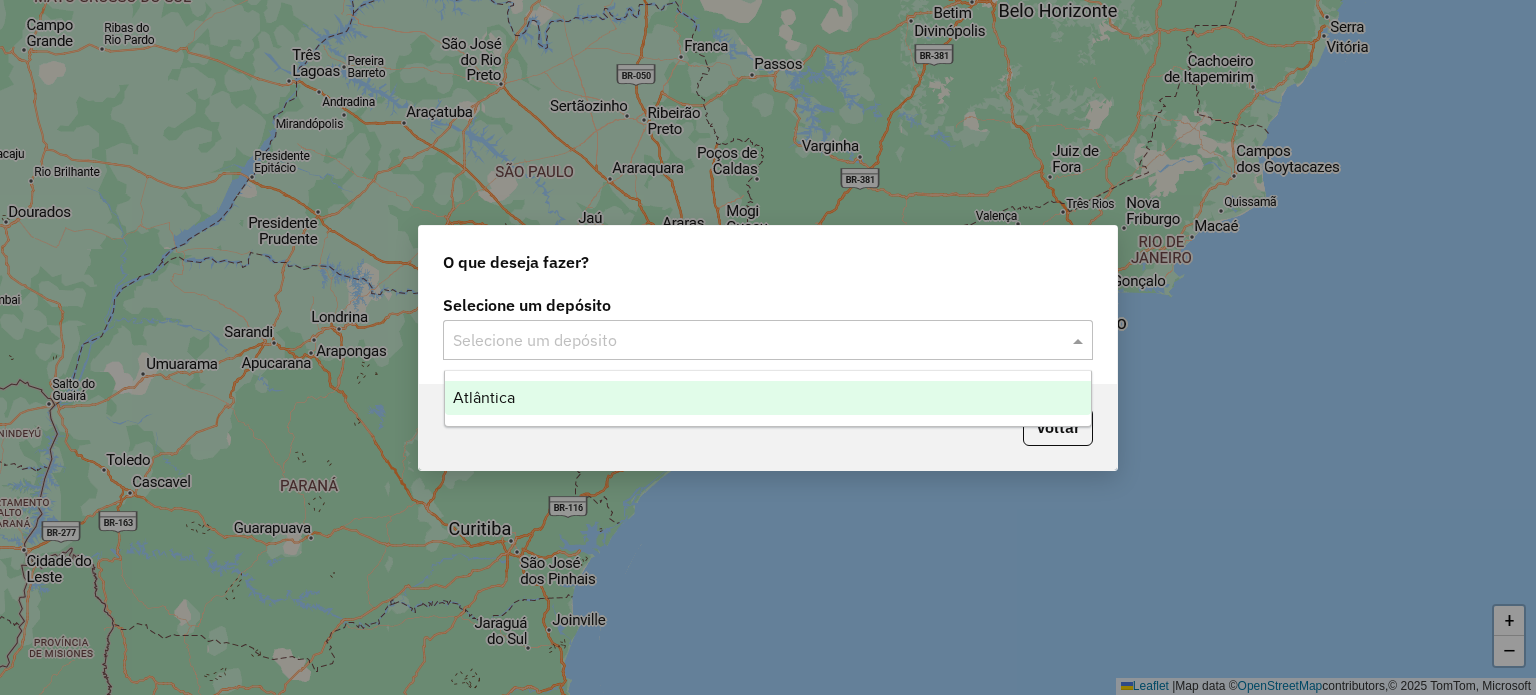 click on "Atlântica" at bounding box center [768, 398] 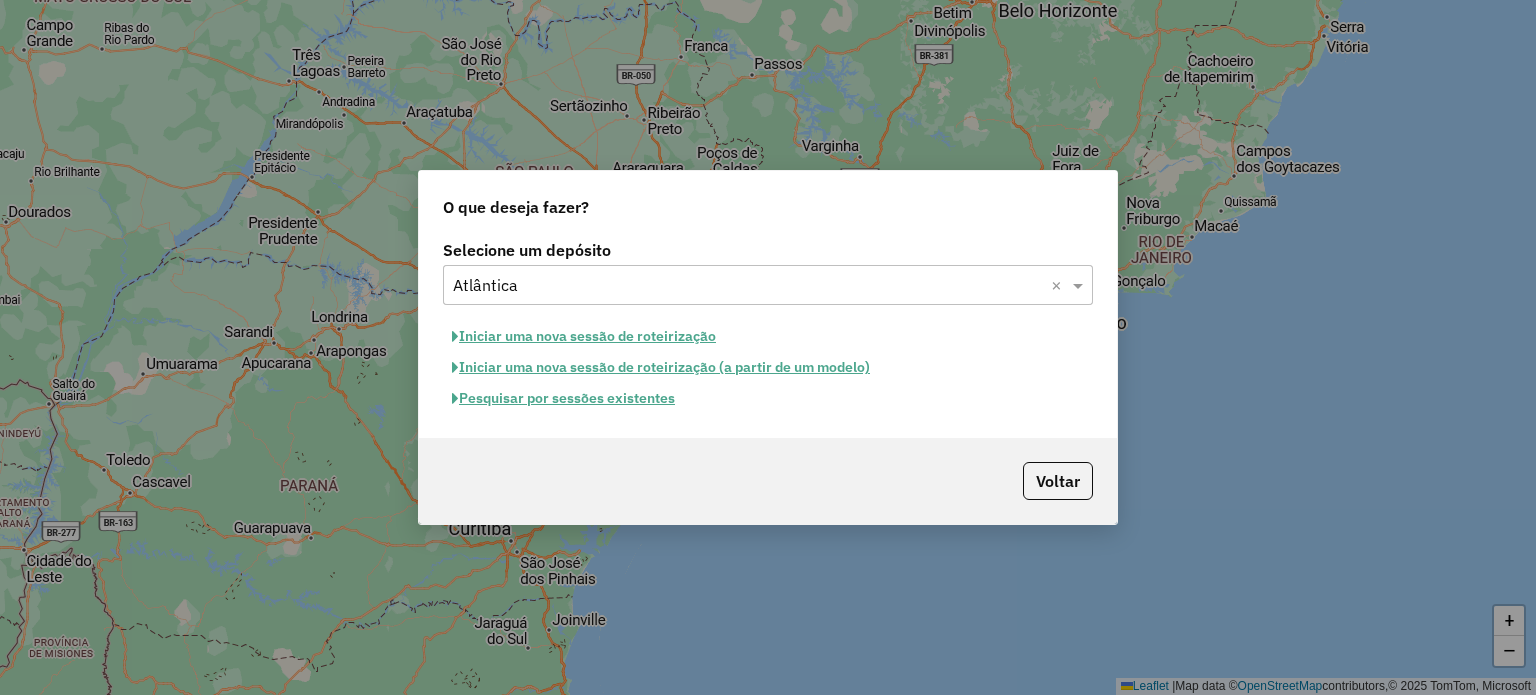 click on "Pesquisar por sessões existentes" 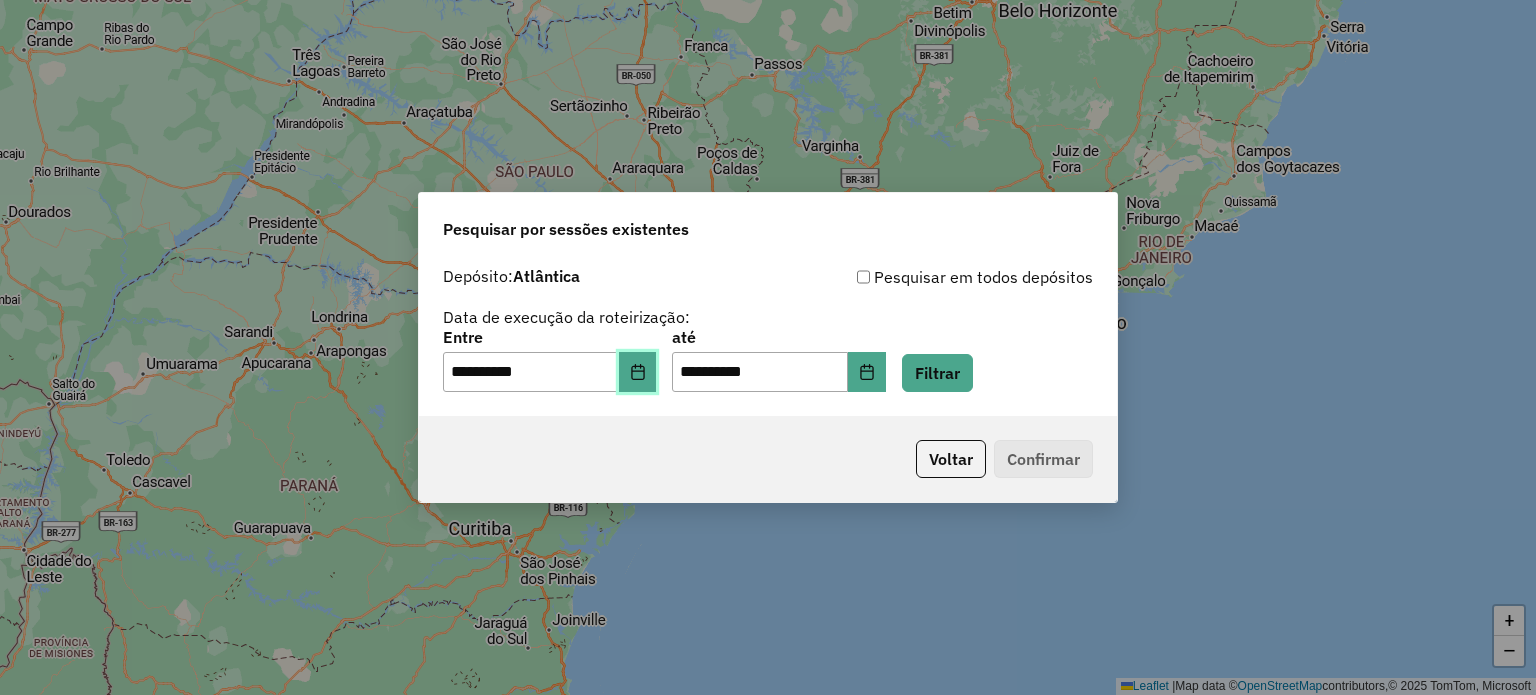 click at bounding box center [638, 372] 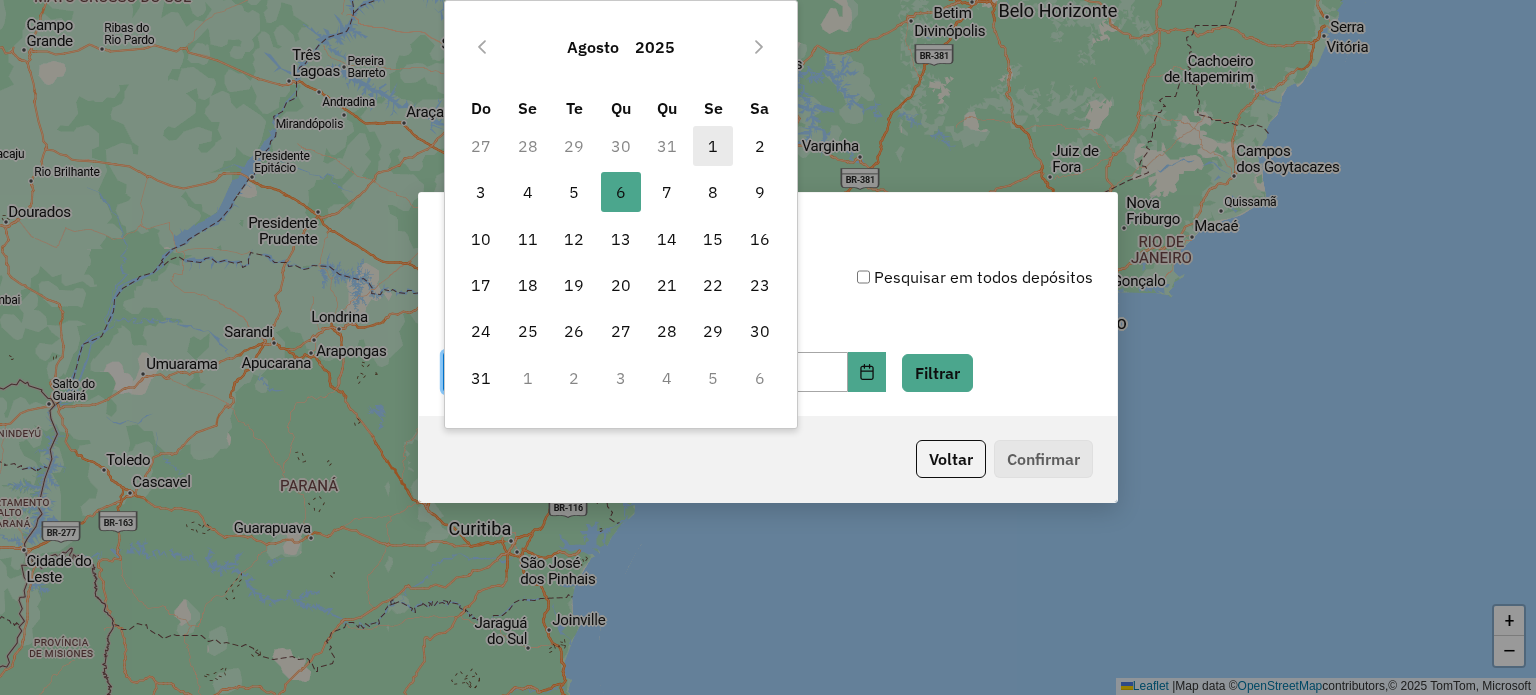 click on "1" at bounding box center [713, 146] 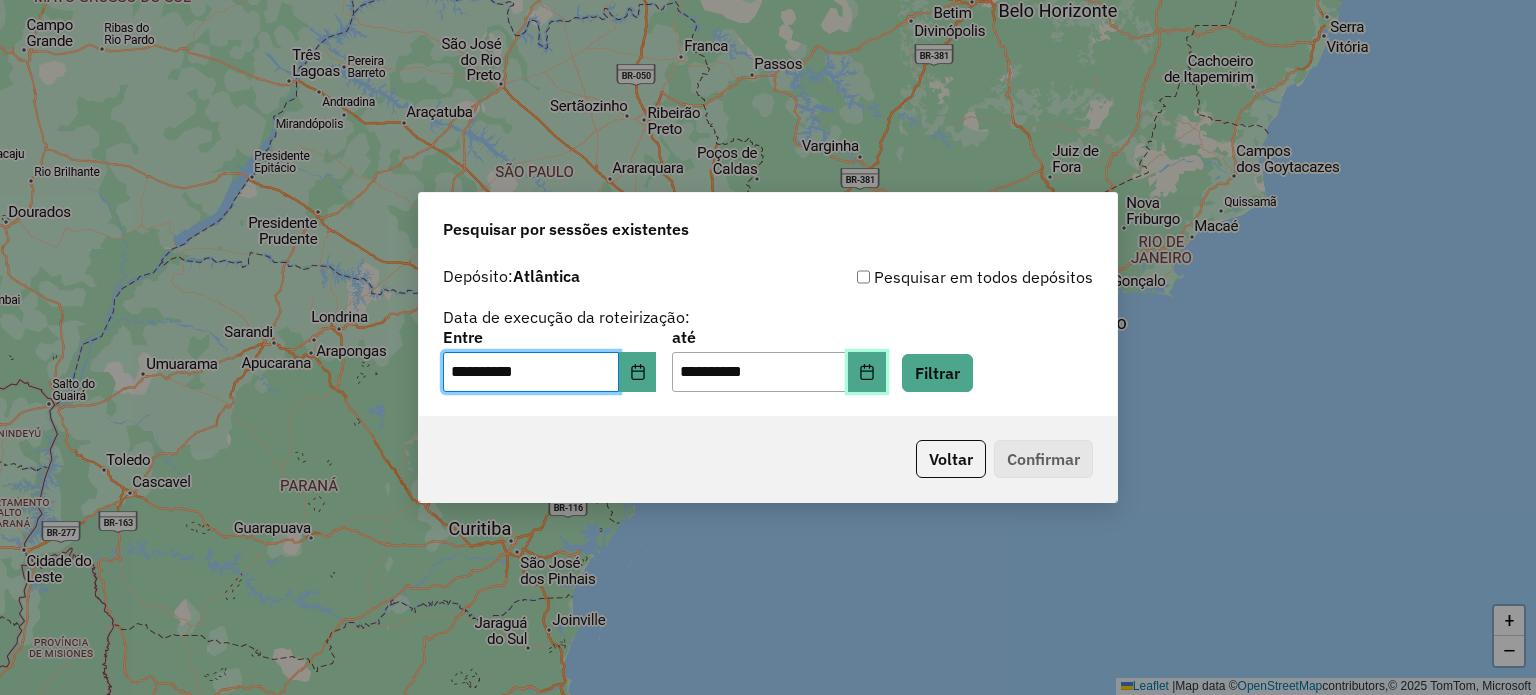 click at bounding box center [867, 372] 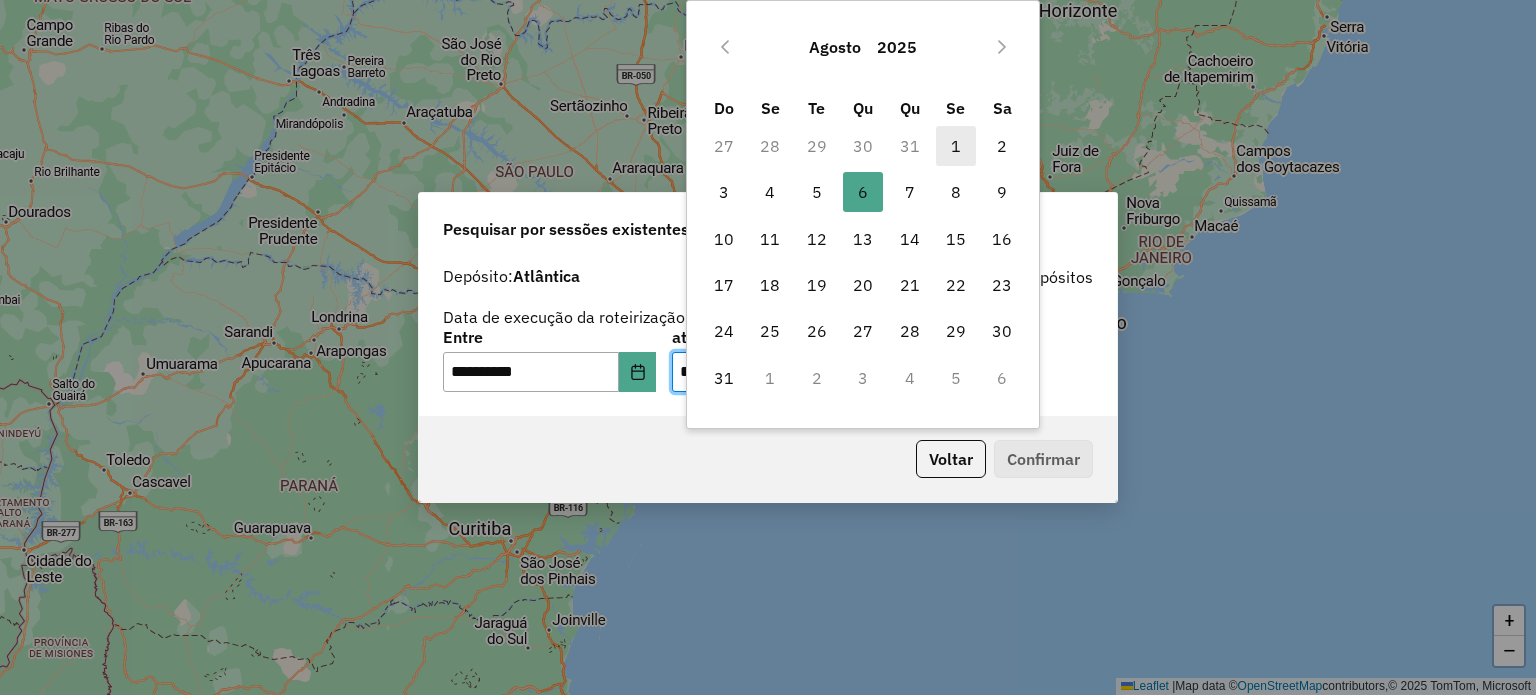 click on "1" at bounding box center [956, 146] 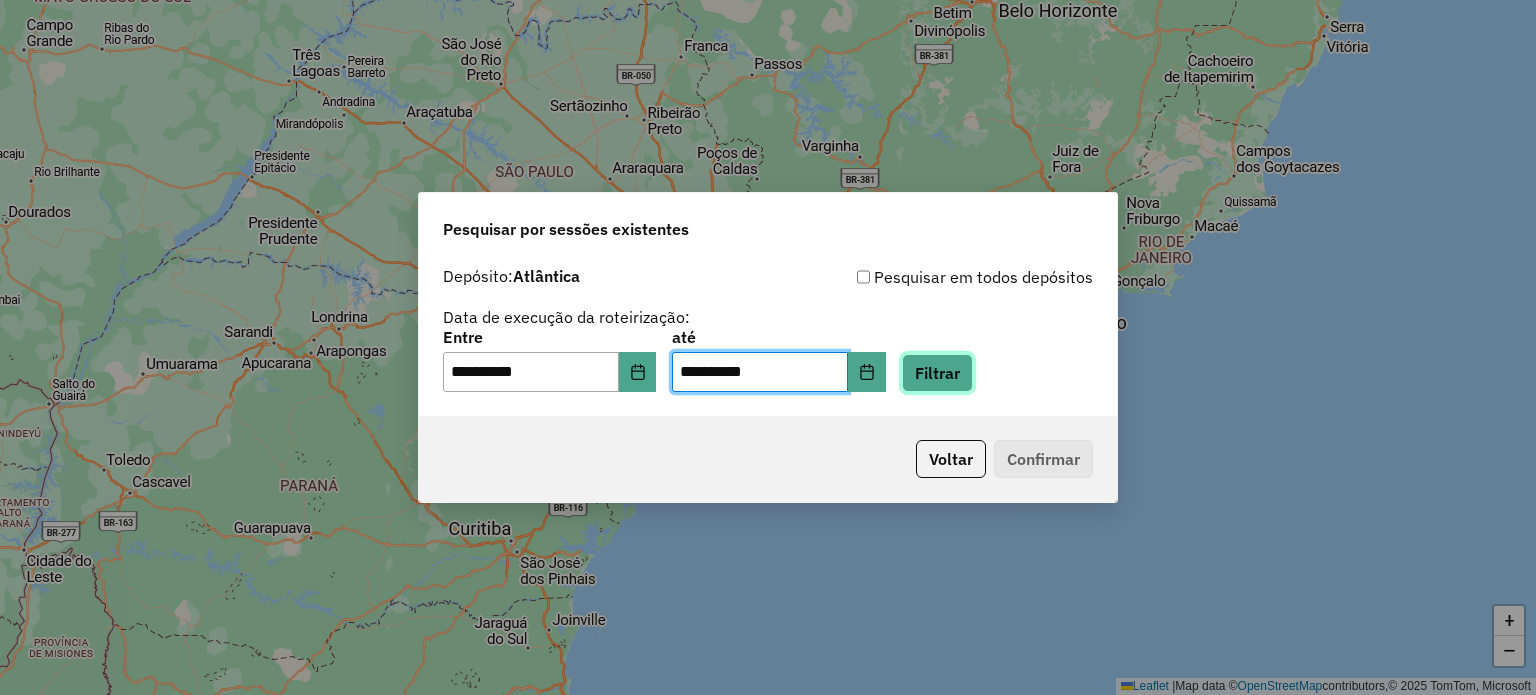 click on "Filtrar" 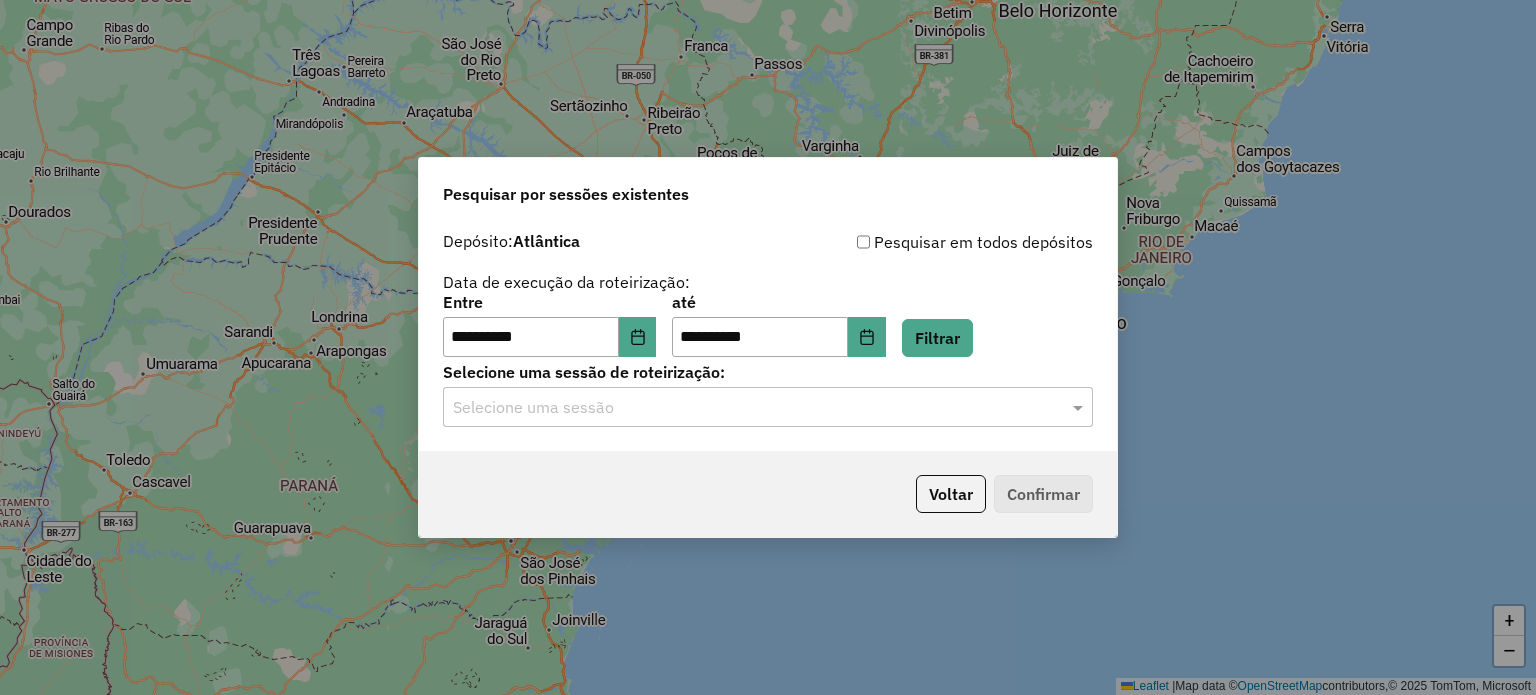 click 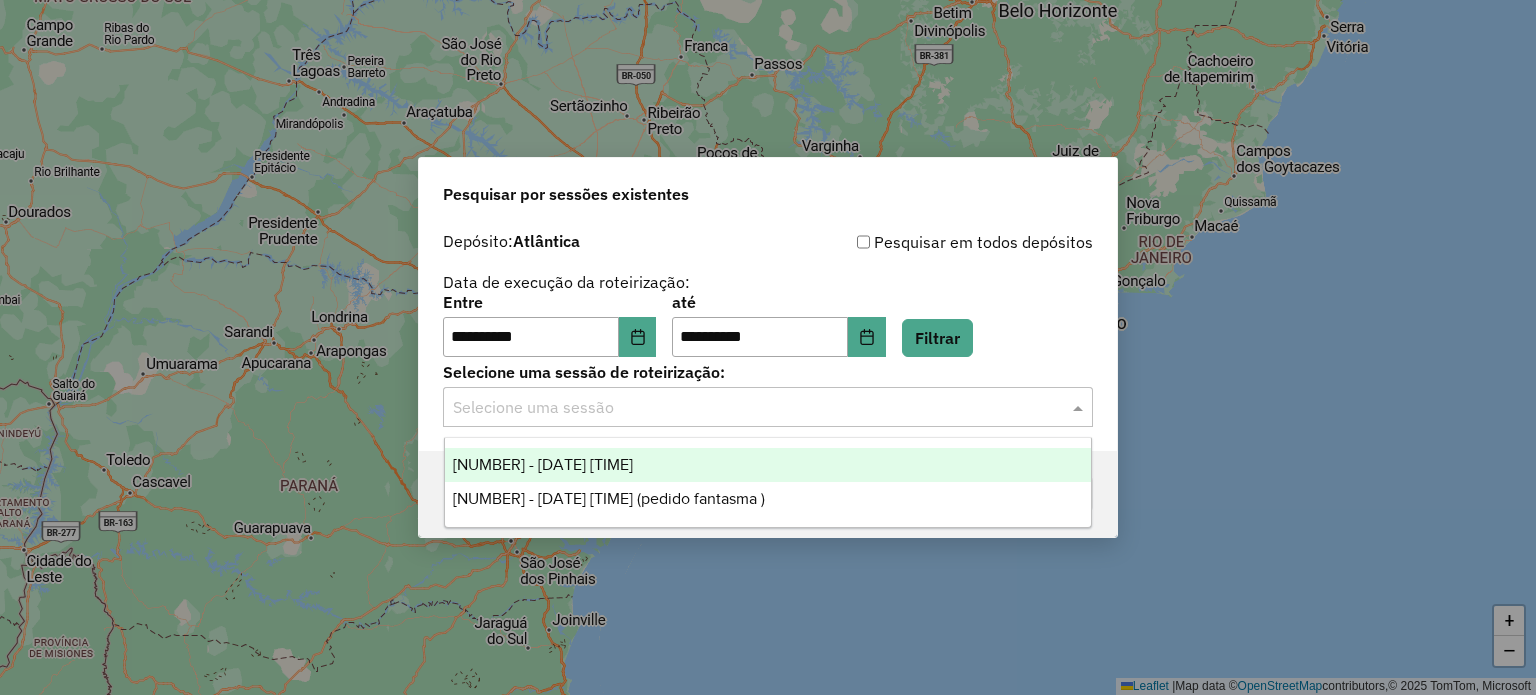 click on "973424 - 01/08/2025 18:24" at bounding box center (543, 464) 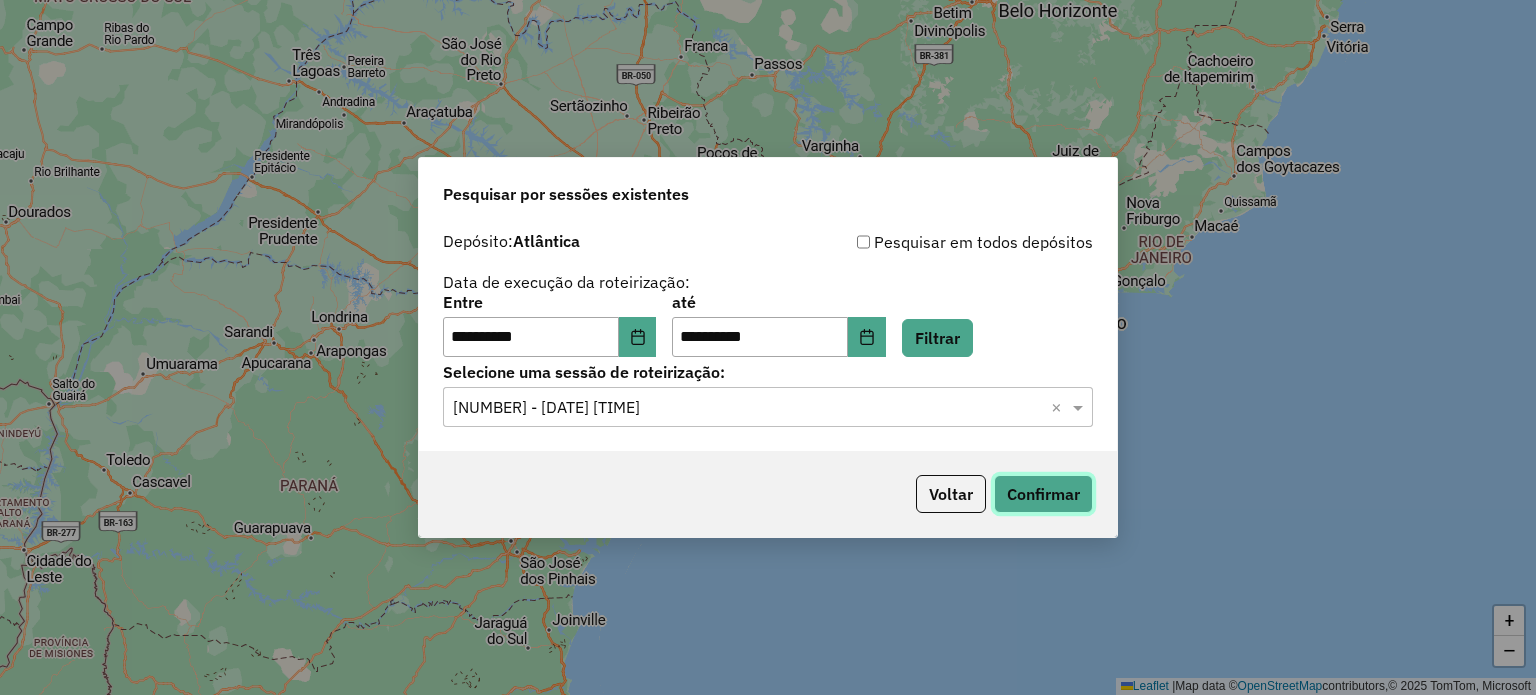 click on "Confirmar" 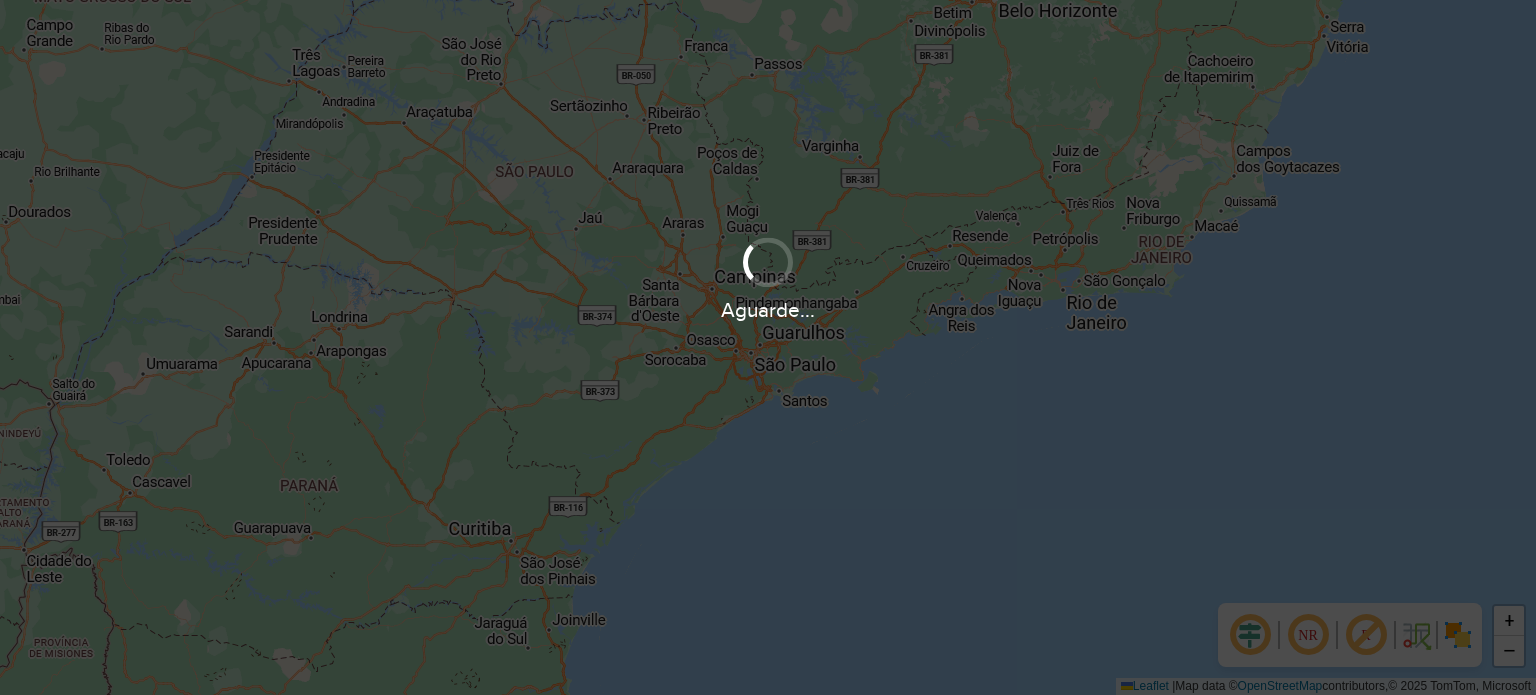 scroll, scrollTop: 0, scrollLeft: 0, axis: both 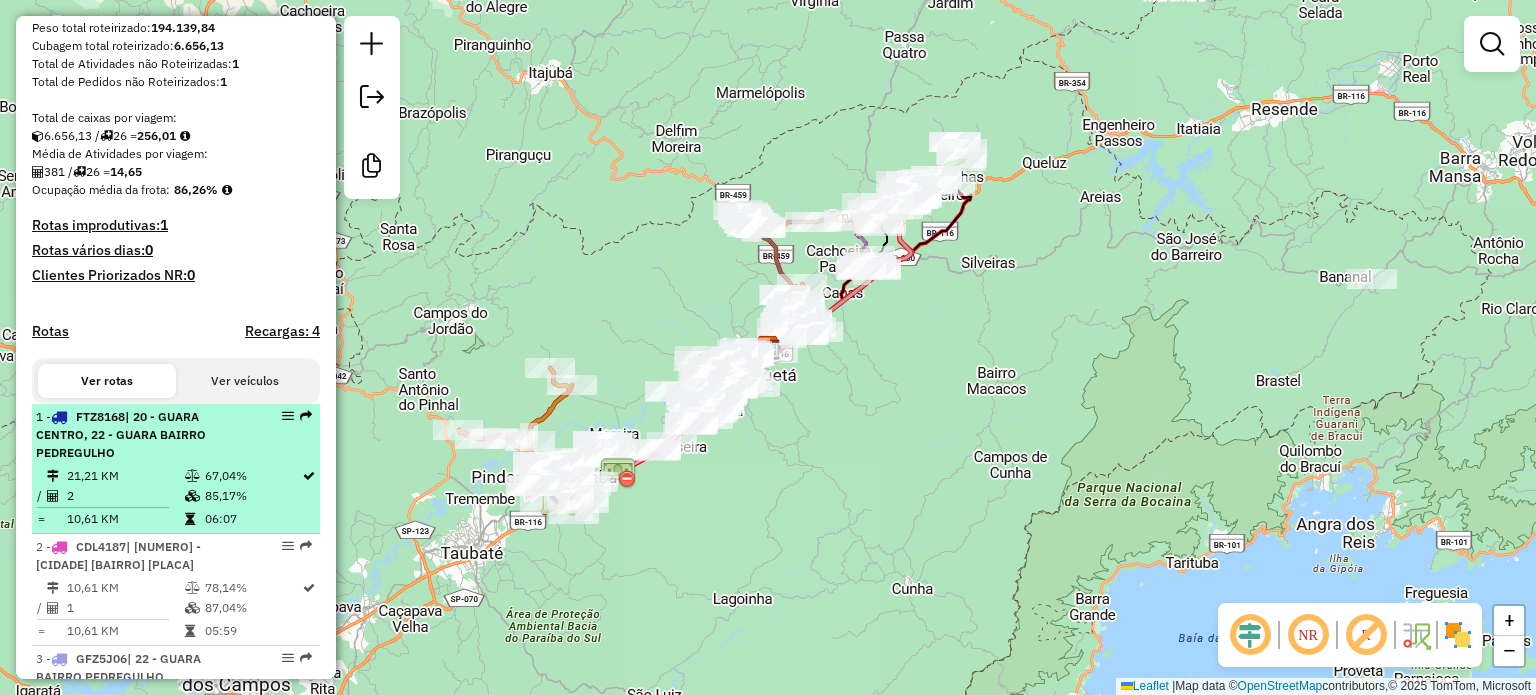 click on "| [NUMERO] - [PLACA] | [NUMERO] - [CIDADE] [BAIRRO], [NUMERO] - [CIDADE] [BAIRRO]" at bounding box center [142, 435] 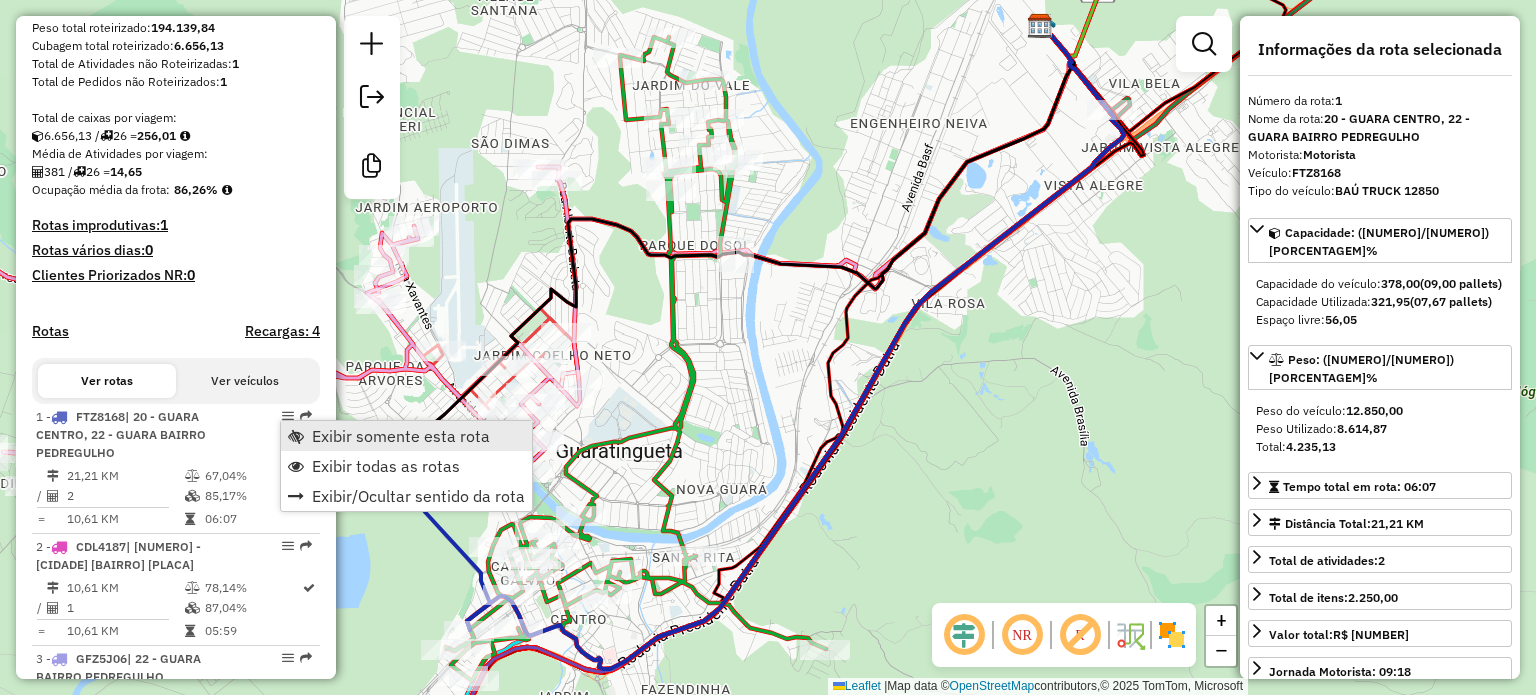 click on "Exibir somente esta rota" at bounding box center [401, 436] 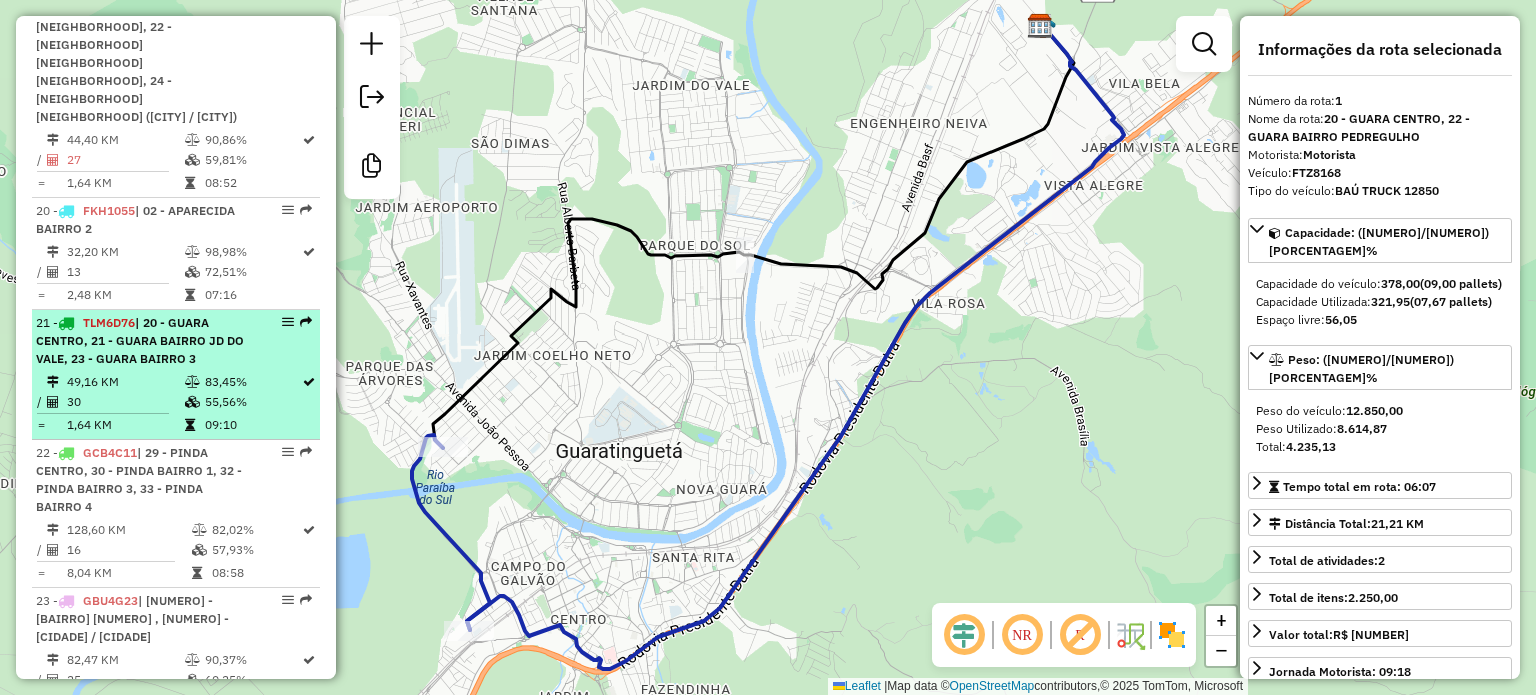 scroll, scrollTop: 3200, scrollLeft: 0, axis: vertical 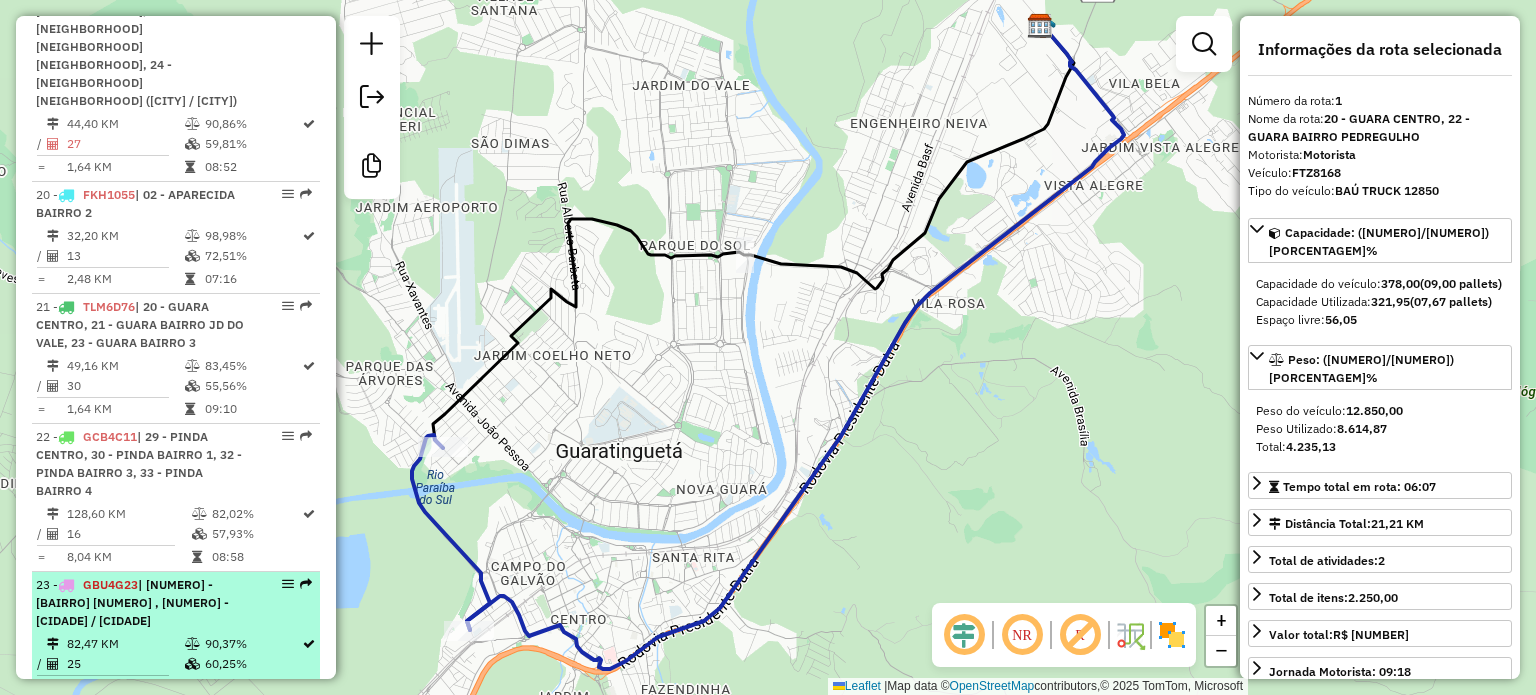 click on "82,47 KM" at bounding box center (125, 644) 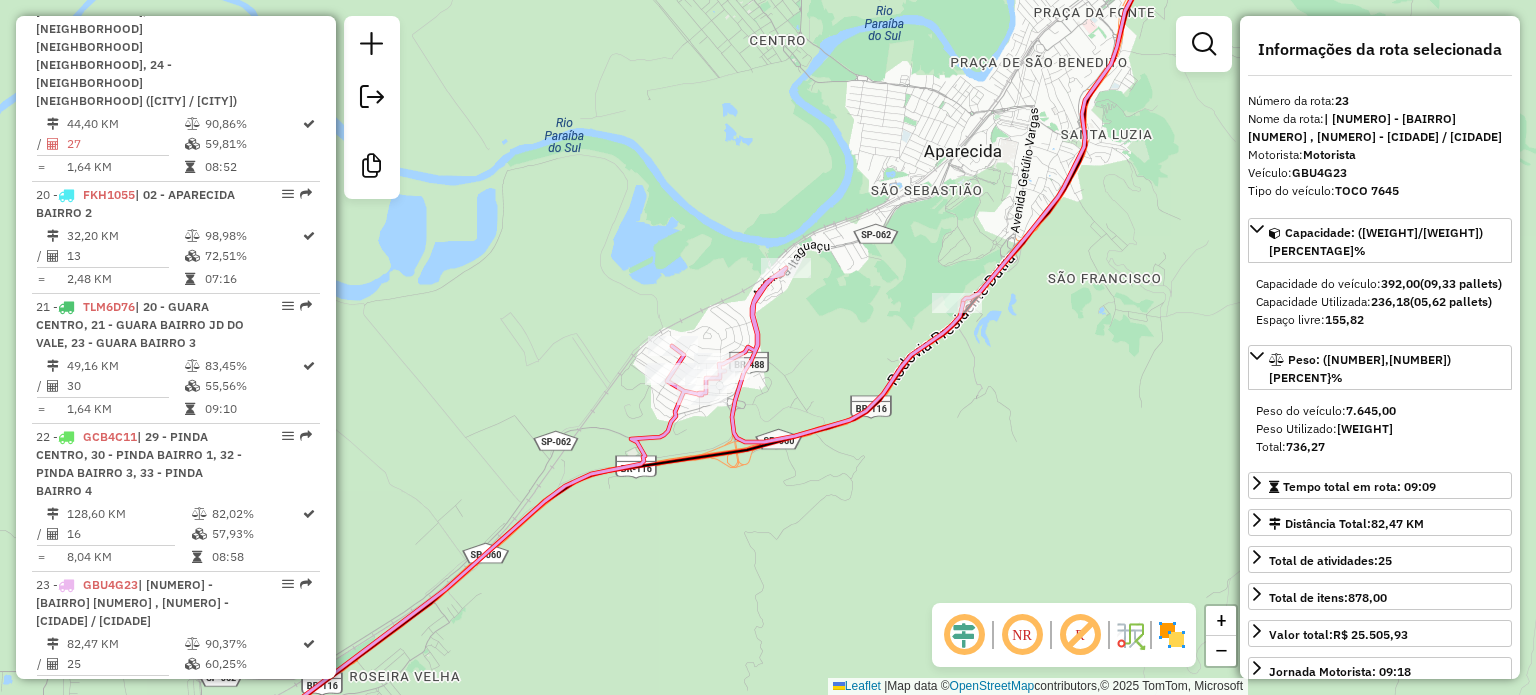 drag, startPoint x: 546, startPoint y: 532, endPoint x: 746, endPoint y: 374, distance: 254.88037 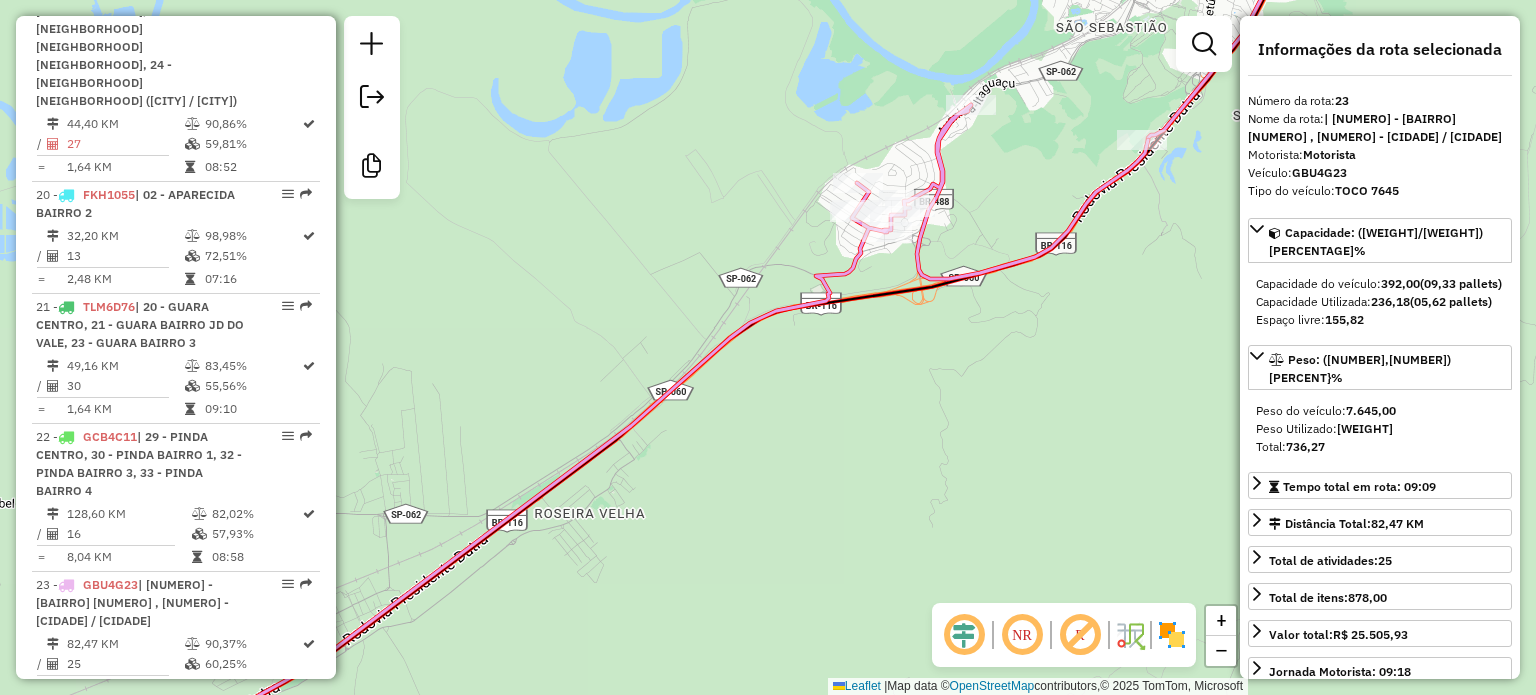 drag, startPoint x: 564, startPoint y: 455, endPoint x: 877, endPoint y: 246, distance: 376.3642 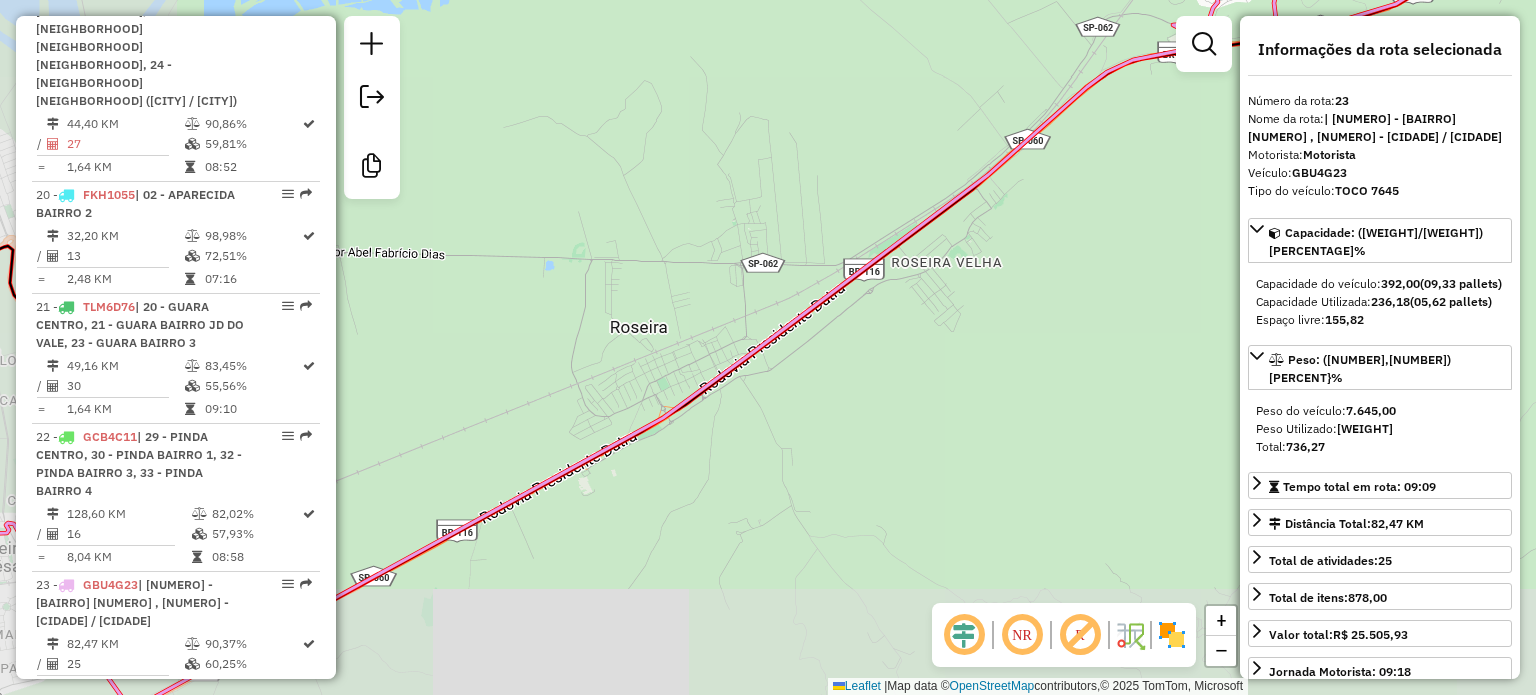 drag, startPoint x: 635, startPoint y: 435, endPoint x: 940, endPoint y: 382, distance: 309.57068 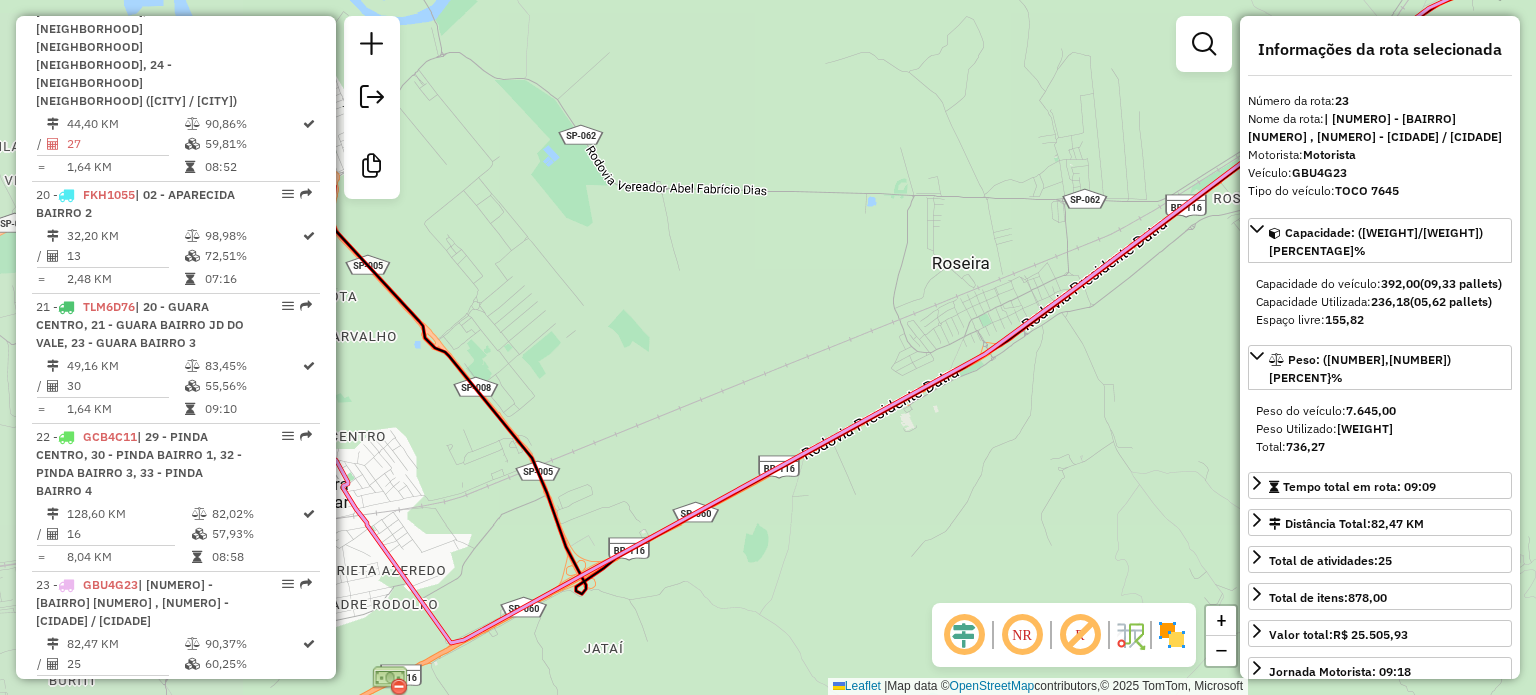 drag, startPoint x: 664, startPoint y: 475, endPoint x: 996, endPoint y: 487, distance: 332.2168 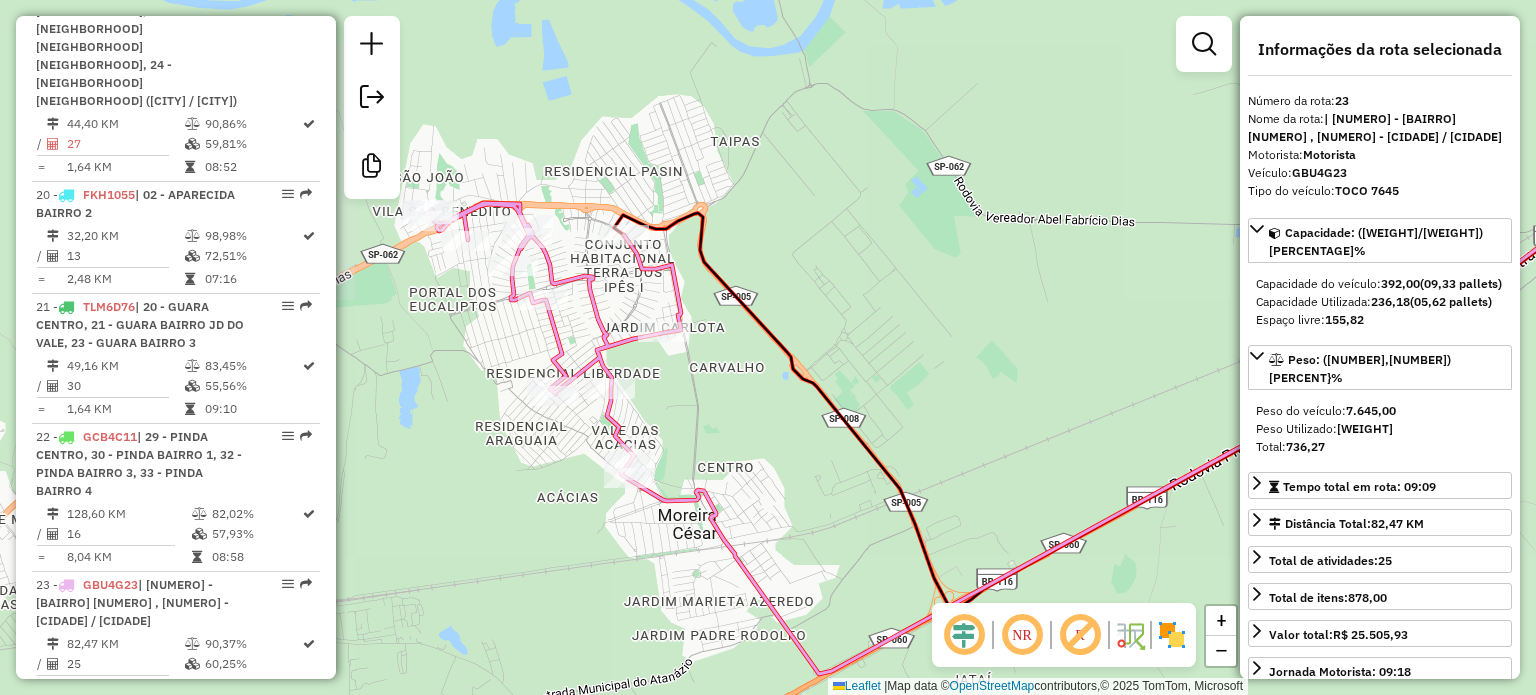 drag, startPoint x: 651, startPoint y: 427, endPoint x: 753, endPoint y: 464, distance: 108.503456 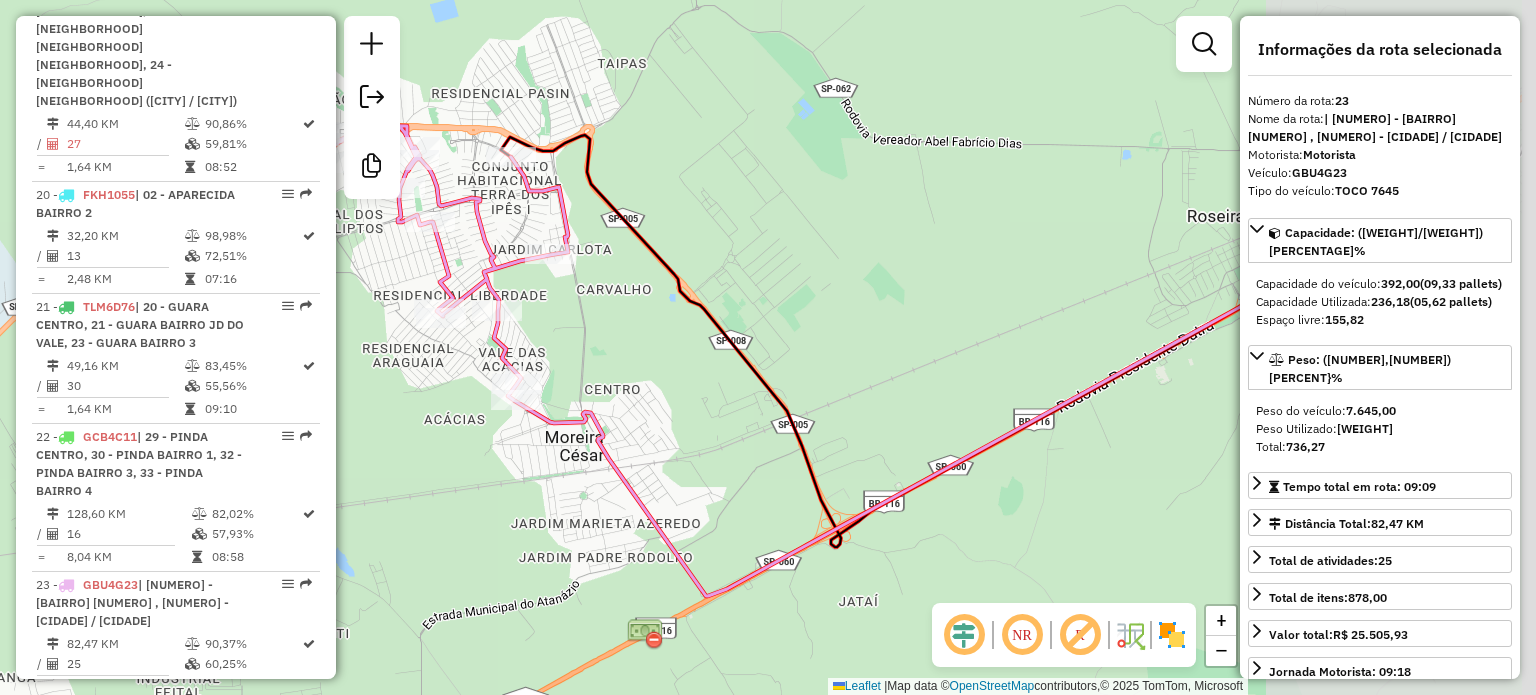 drag, startPoint x: 986, startPoint y: 428, endPoint x: 748, endPoint y: 343, distance: 252.72318 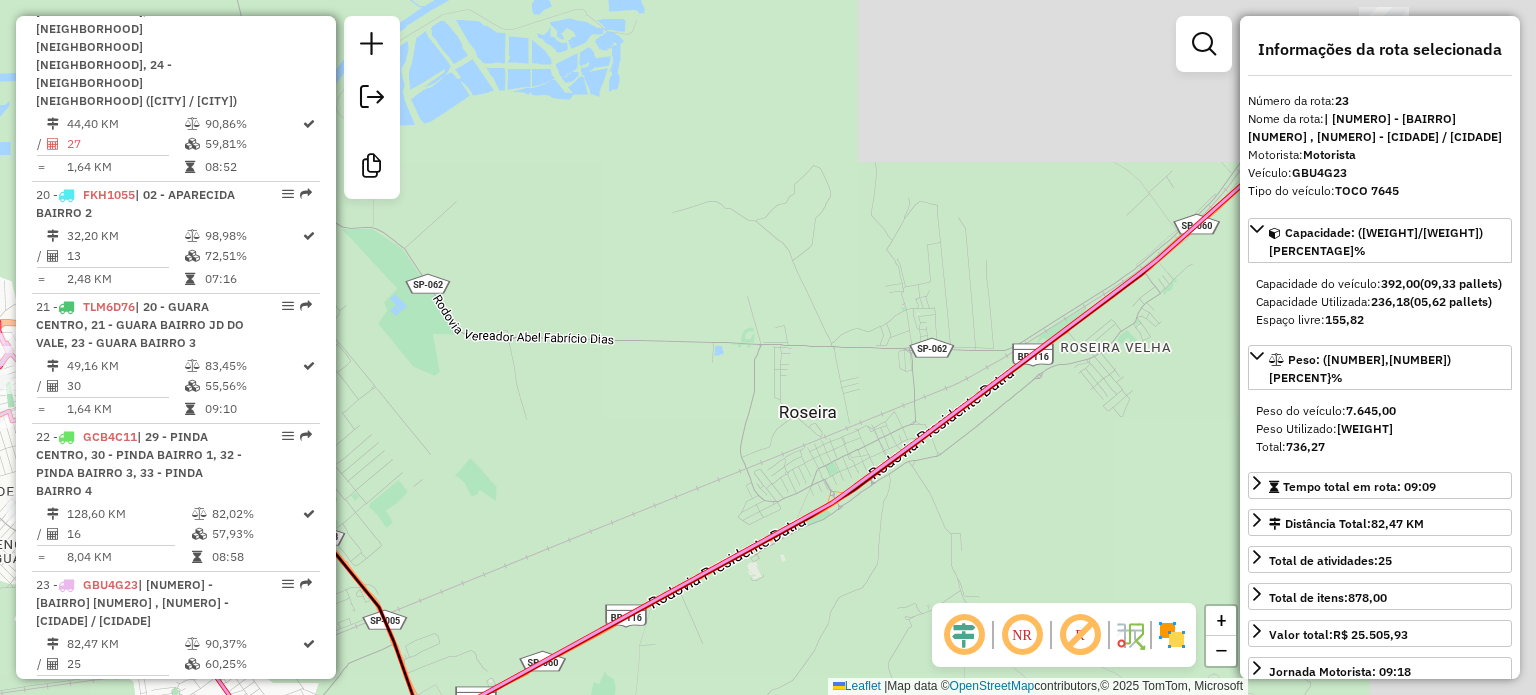 drag, startPoint x: 1017, startPoint y: 363, endPoint x: 623, endPoint y: 563, distance: 441.8552 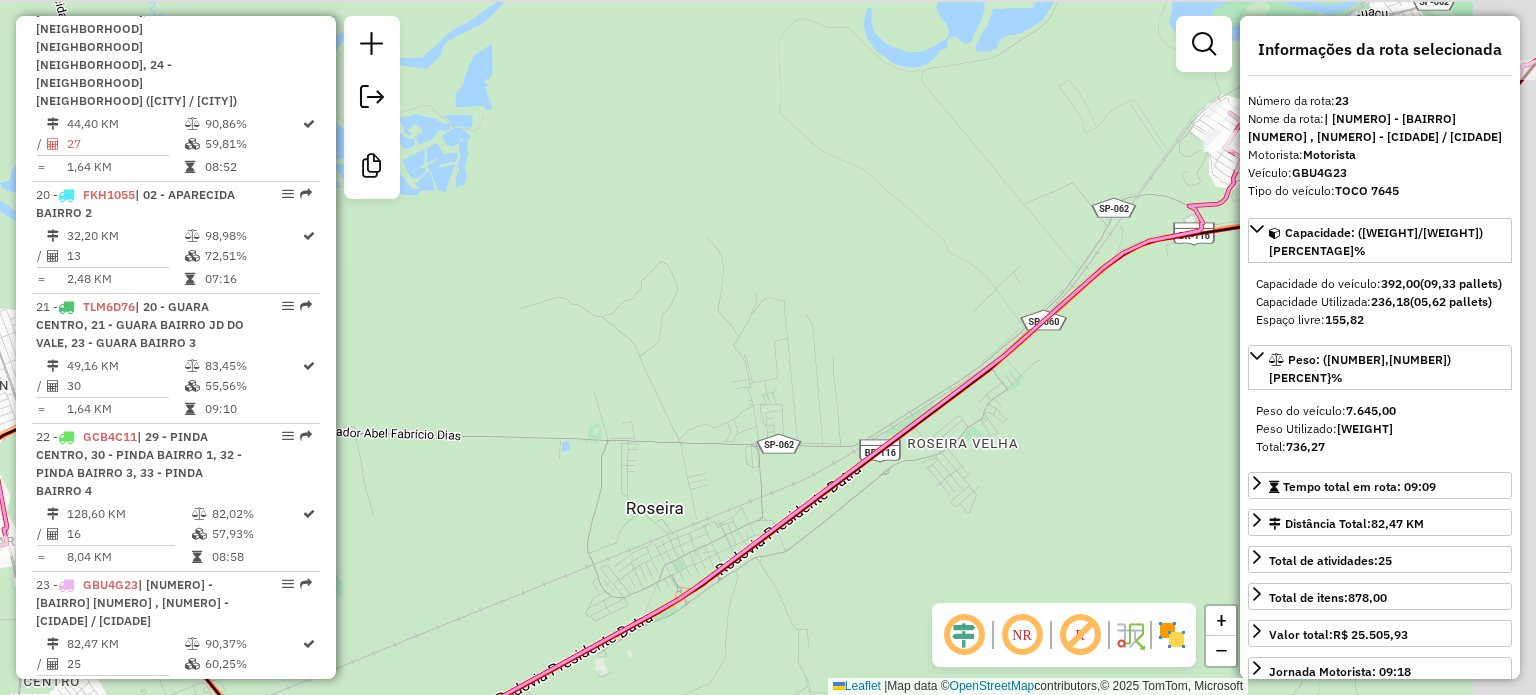 drag, startPoint x: 922, startPoint y: 385, endPoint x: 908, endPoint y: 315, distance: 71.38628 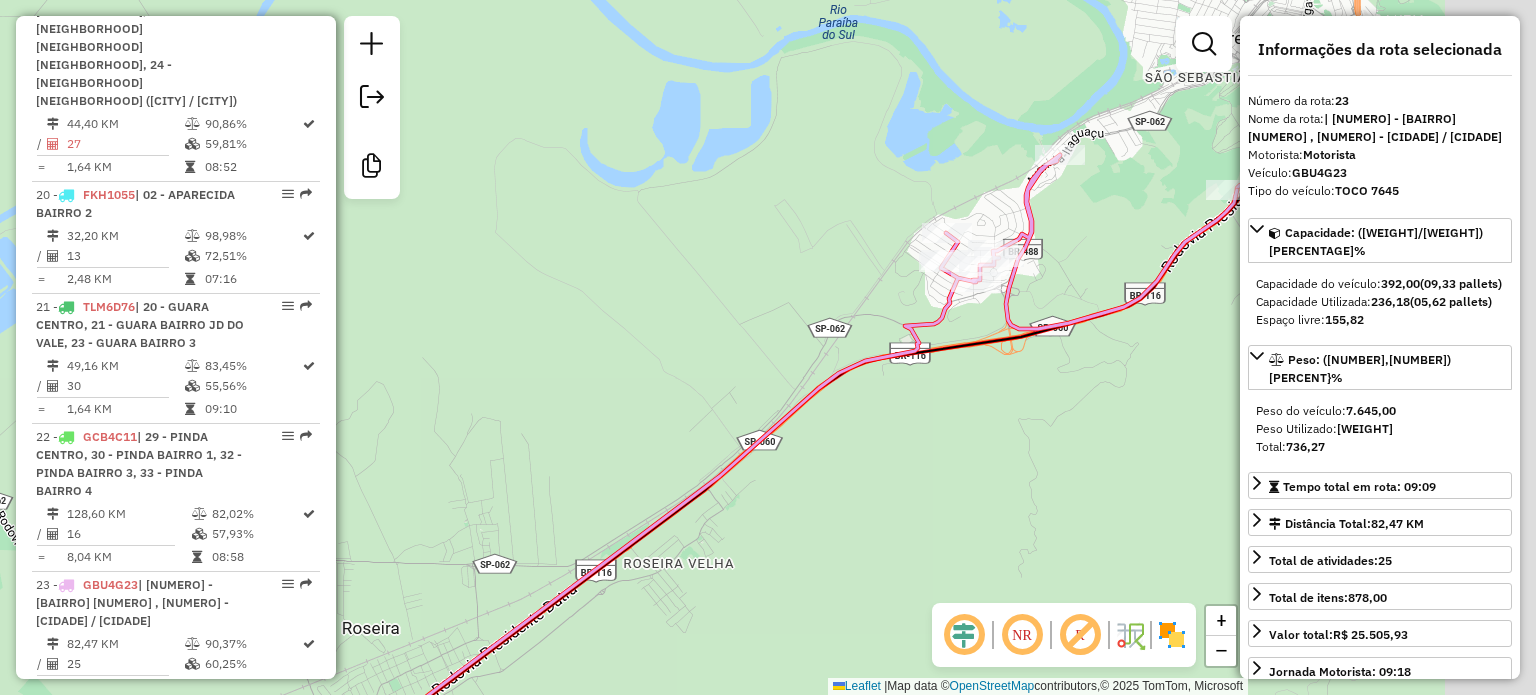 drag, startPoint x: 1051, startPoint y: 230, endPoint x: 854, endPoint y: 324, distance: 218.27734 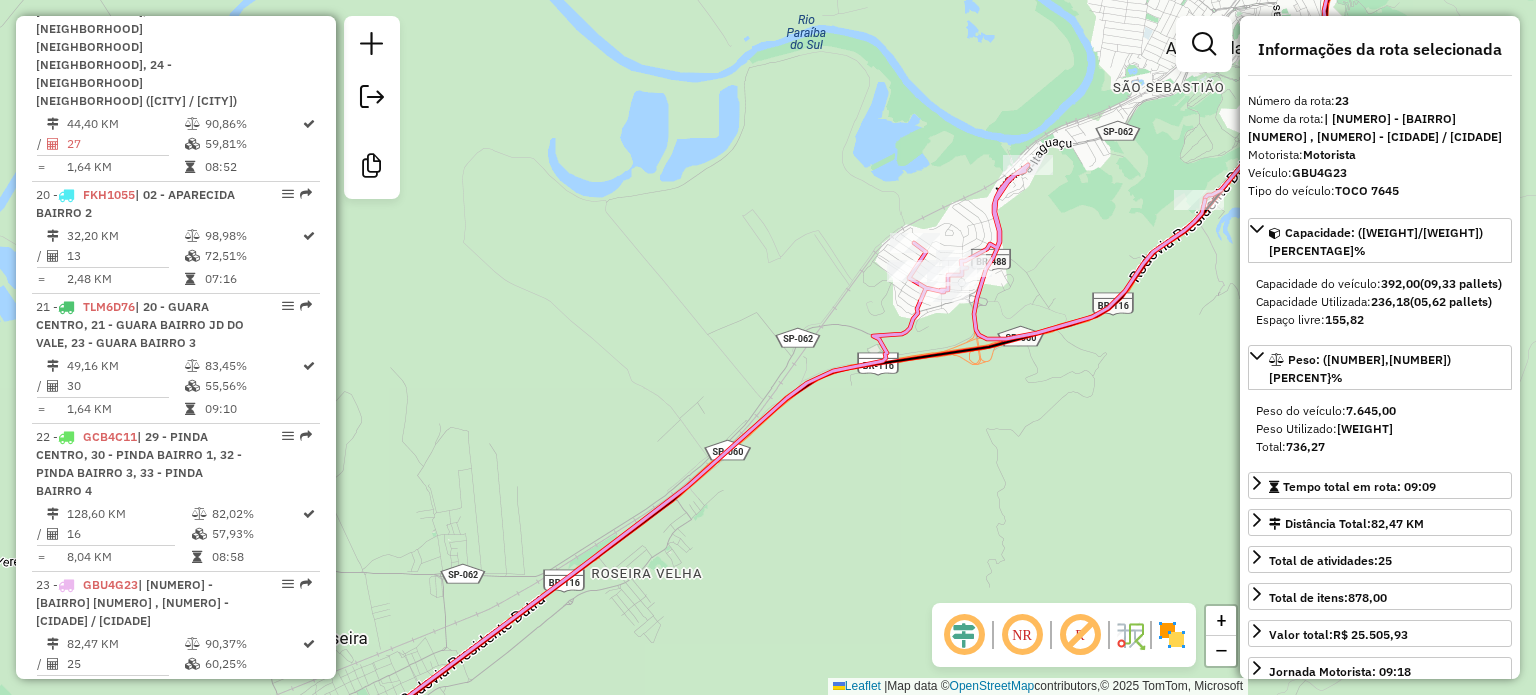 click on "FXW8G03" at bounding box center (111, 844) 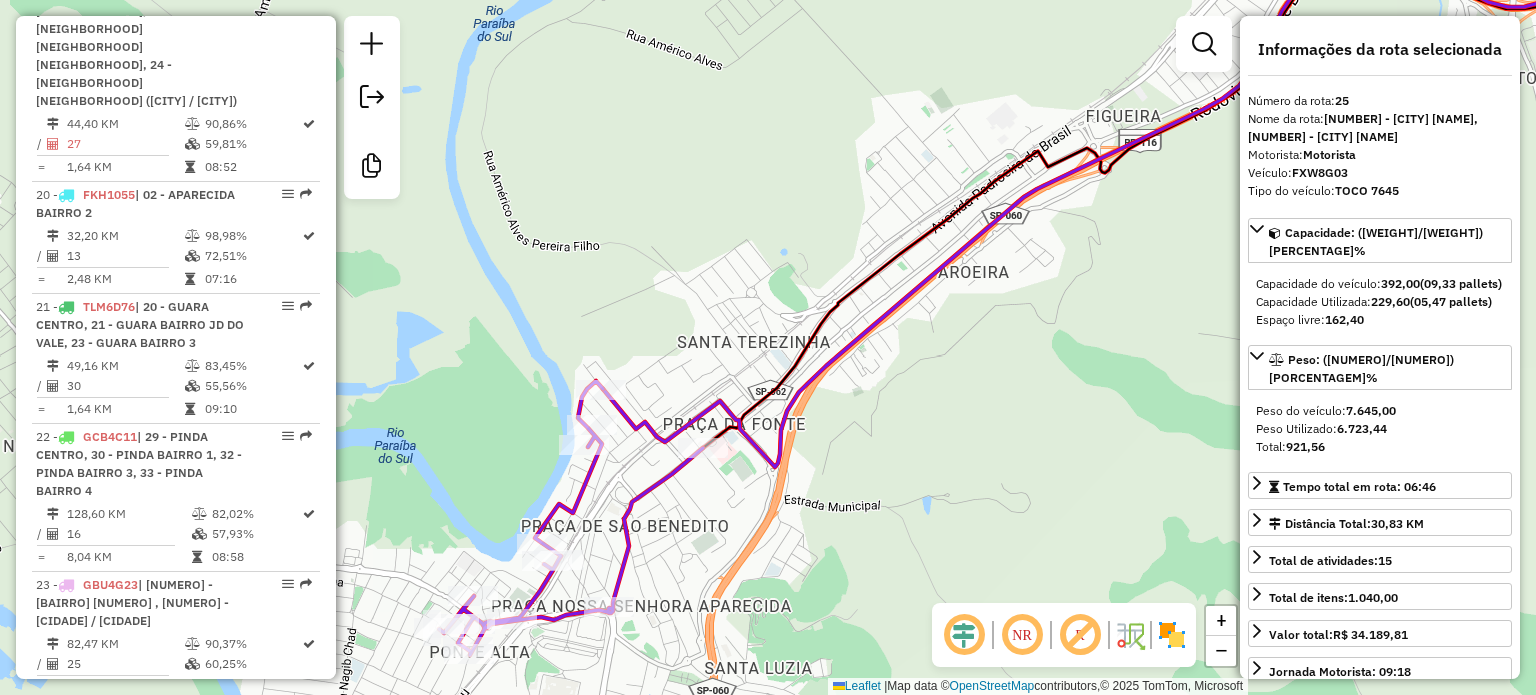 drag, startPoint x: 836, startPoint y: 373, endPoint x: 590, endPoint y: 444, distance: 256.04102 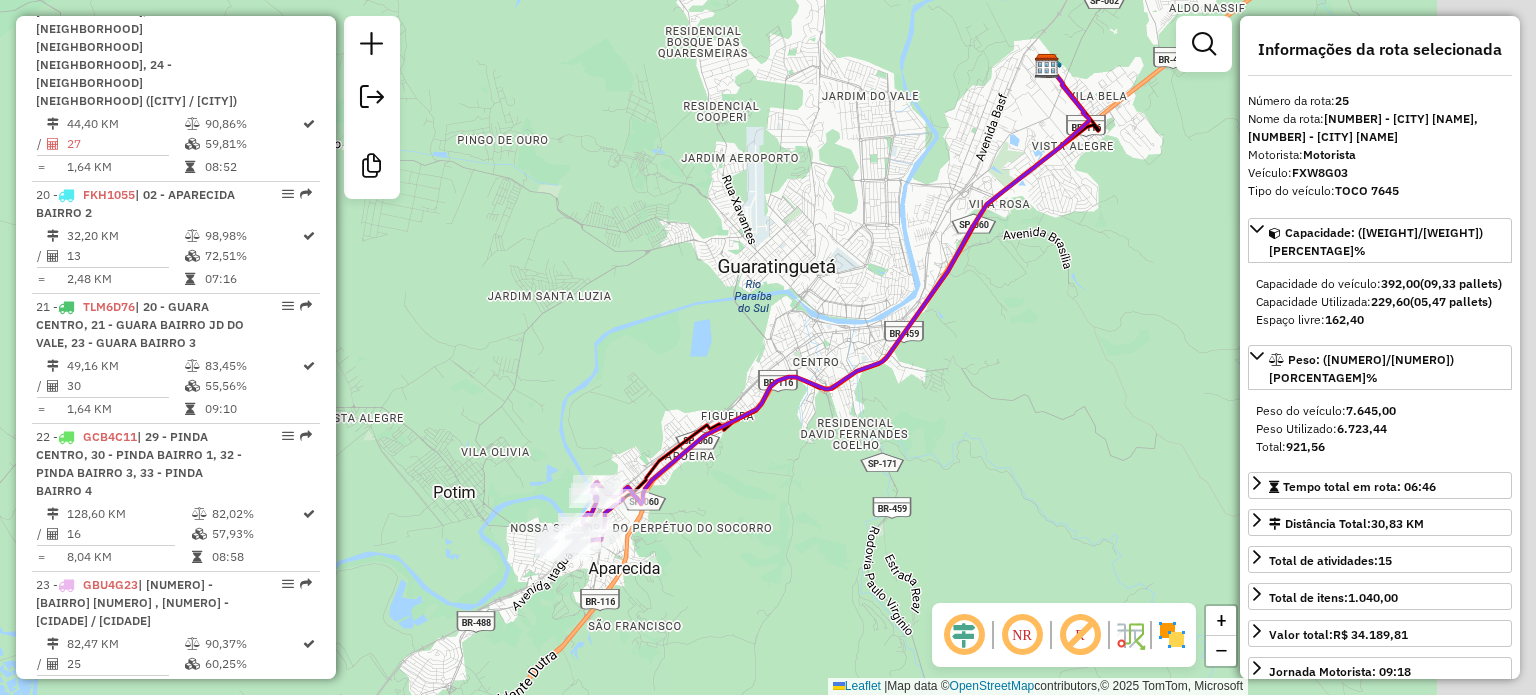 drag, startPoint x: 1085, startPoint y: 295, endPoint x: 807, endPoint y: 483, distance: 335.60095 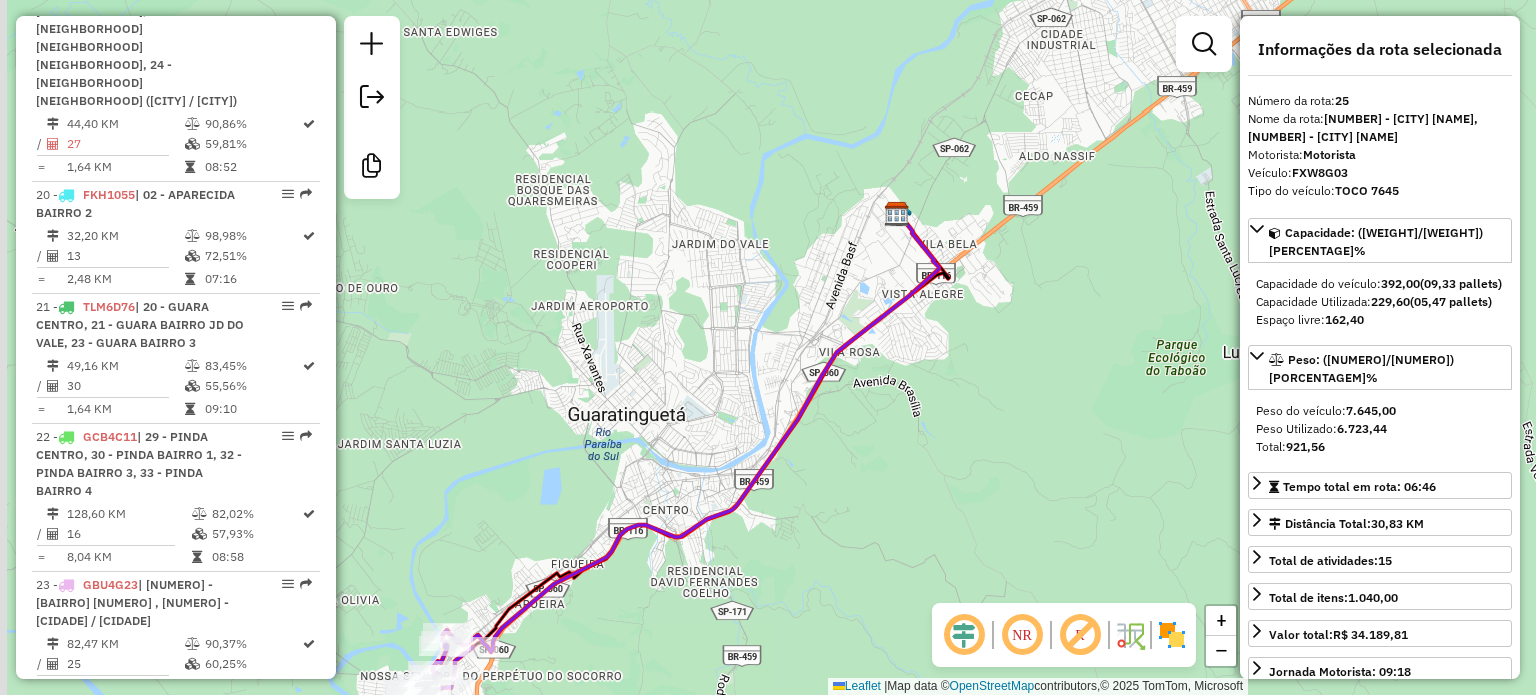 drag, startPoint x: 668, startPoint y: 533, endPoint x: 805, endPoint y: 336, distance: 239.95416 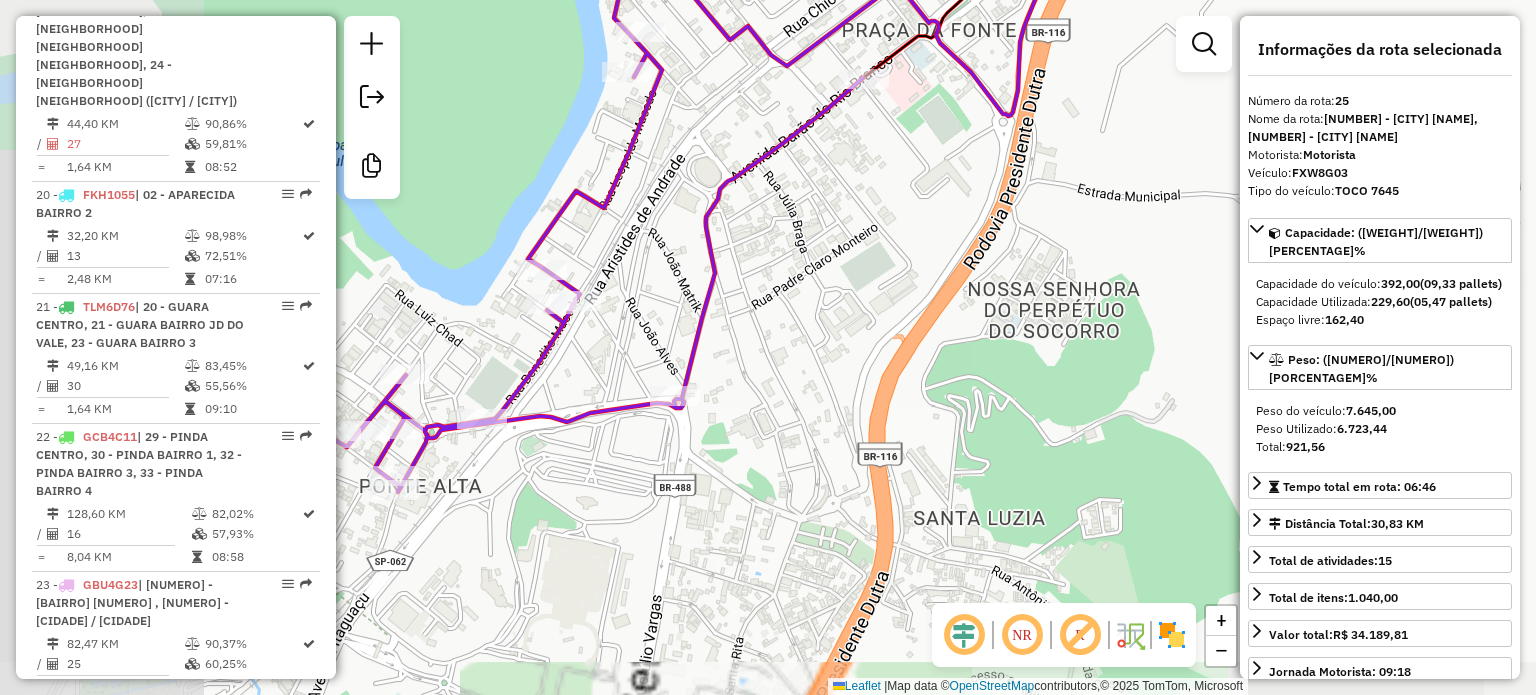 drag, startPoint x: 632, startPoint y: 428, endPoint x: 899, endPoint y: 340, distance: 281.12808 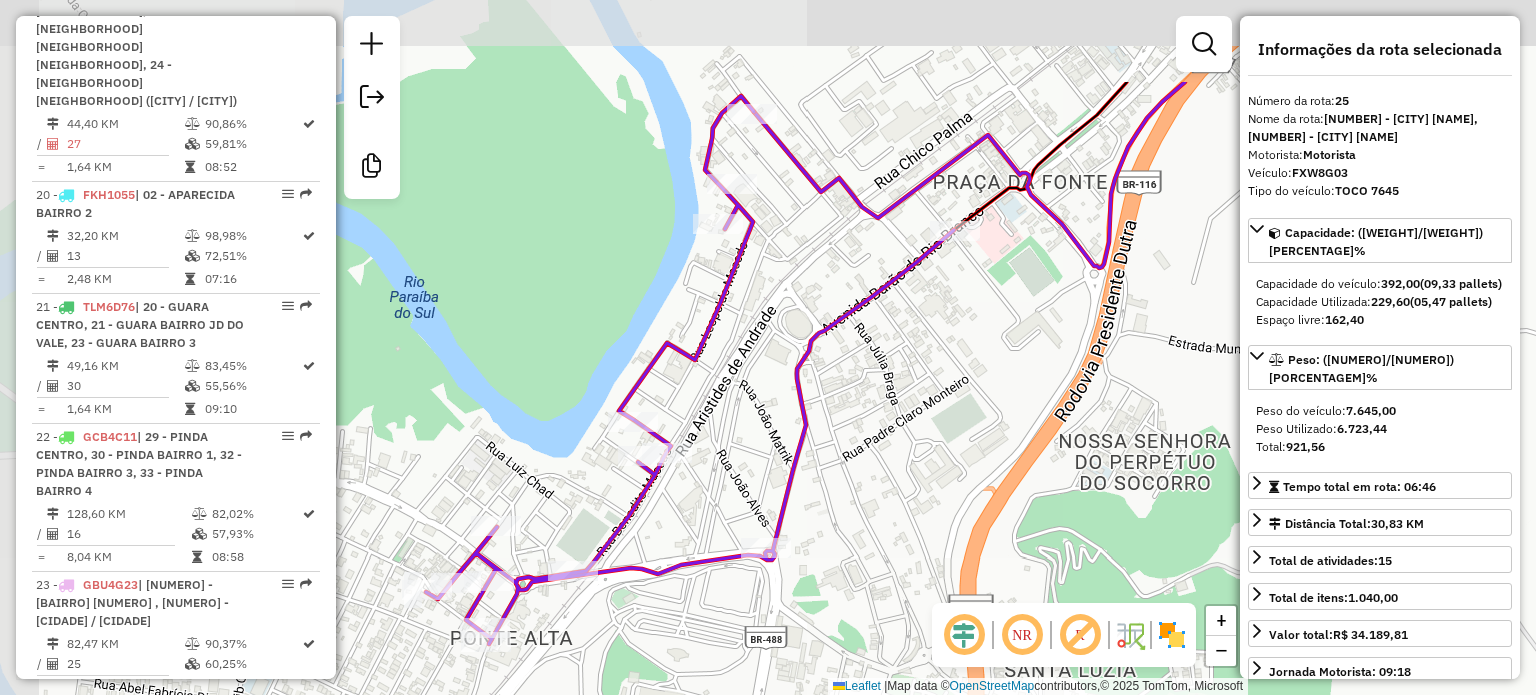drag, startPoint x: 820, startPoint y: 376, endPoint x: 874, endPoint y: 469, distance: 107.54069 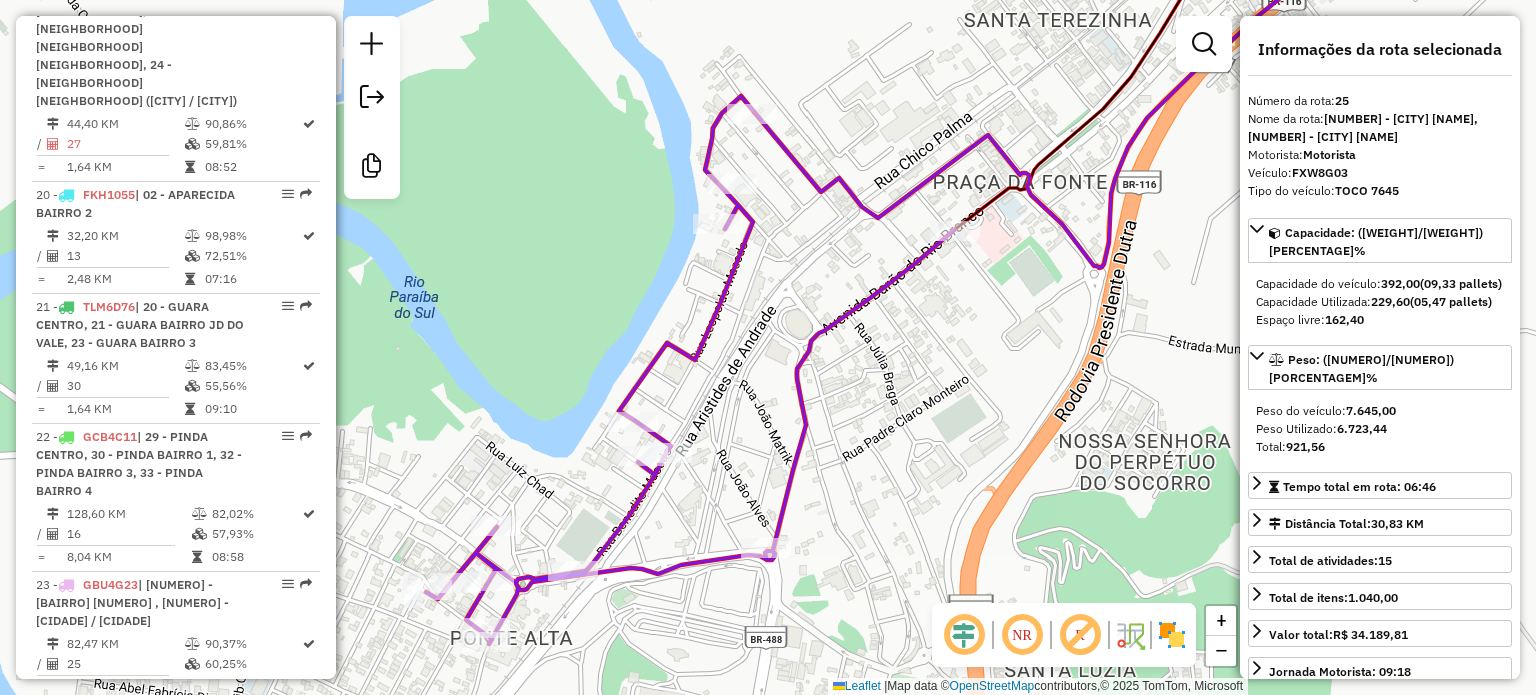 click on "Janela de atendimento Grade de atendimento Capacidade Transportadoras Veículos Cliente Pedidos  Rotas Selecione os dias de semana para filtrar as janelas de atendimento  Seg   Ter   Qua   Qui   Sex   Sáb   Dom  Informe o período da janela de atendimento: De: Até:  Filtrar exatamente a janela do cliente  Considerar janela de atendimento padrão  Selecione os dias de semana para filtrar as grades de atendimento  Seg   Ter   Qua   Qui   Sex   Sáb   Dom   Considerar clientes sem dia de atendimento cadastrado  Clientes fora do dia de atendimento selecionado Filtrar as atividades entre os valores definidos abaixo:  Peso mínimo:   Peso máximo:   Cubagem mínima:   Cubagem máxima:   De:   Até:  Filtrar as atividades entre o tempo de atendimento definido abaixo:  De:   Até:   Considerar capacidade total dos clientes não roteirizados Transportadora: Selecione um ou mais itens Tipo de veículo: Selecione um ou mais itens Veículo: Selecione um ou mais itens Motorista: Selecione um ou mais itens Nome: Rótulo:" 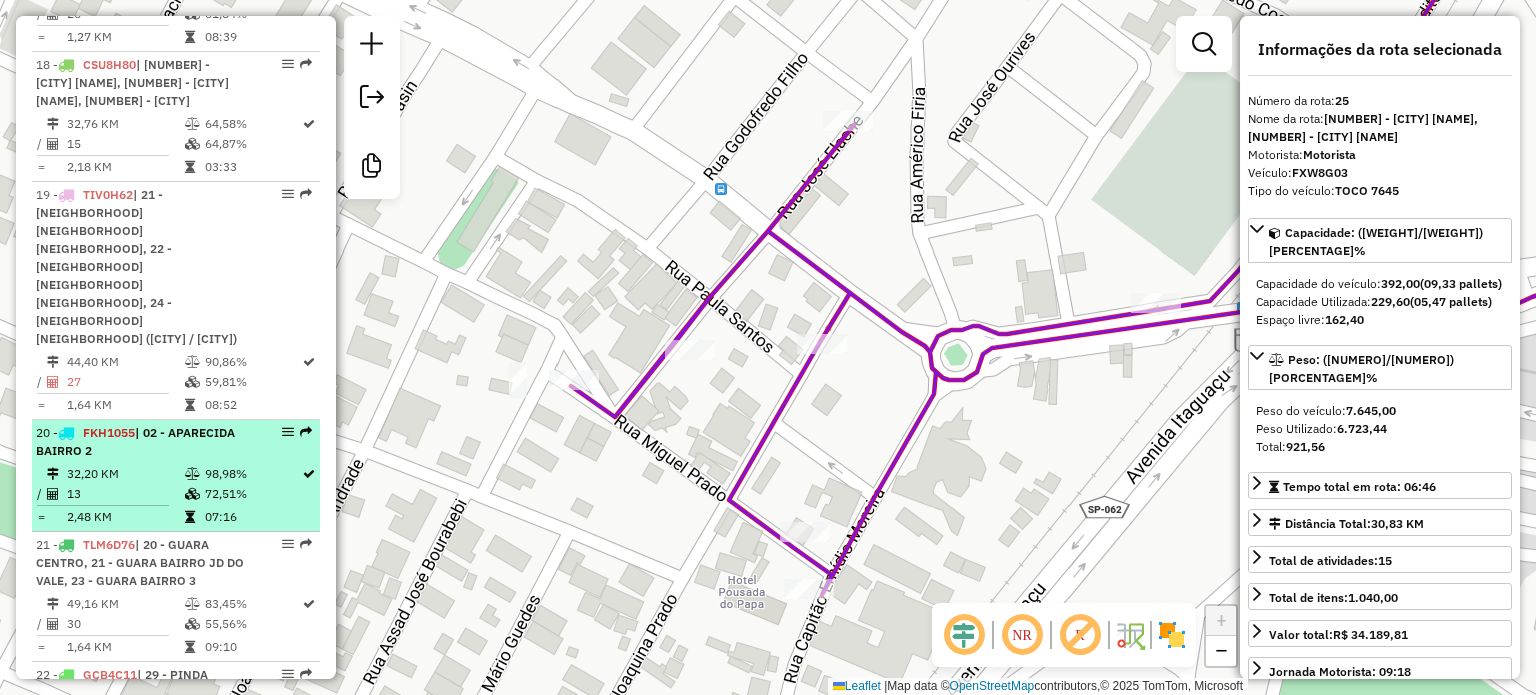 scroll, scrollTop: 2900, scrollLeft: 0, axis: vertical 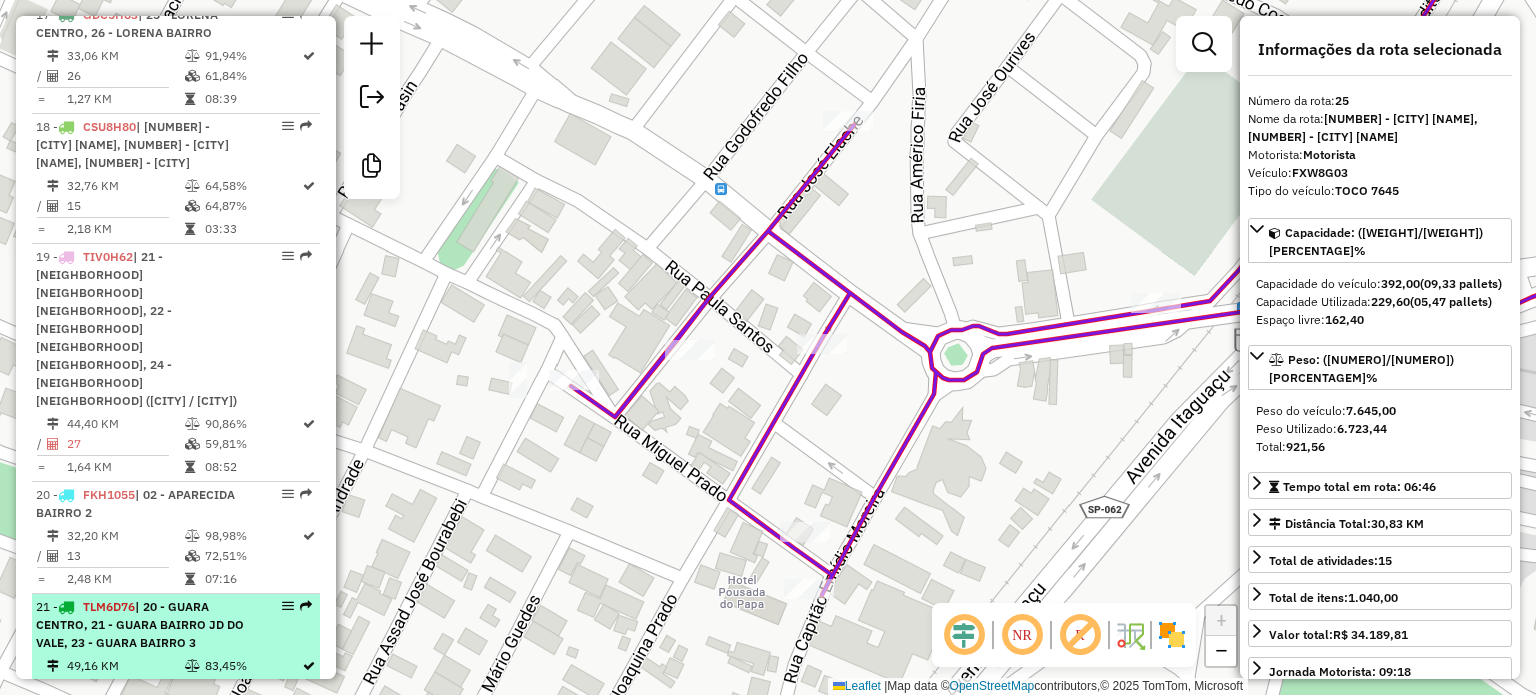 click on "49,16 KM" at bounding box center (125, 666) 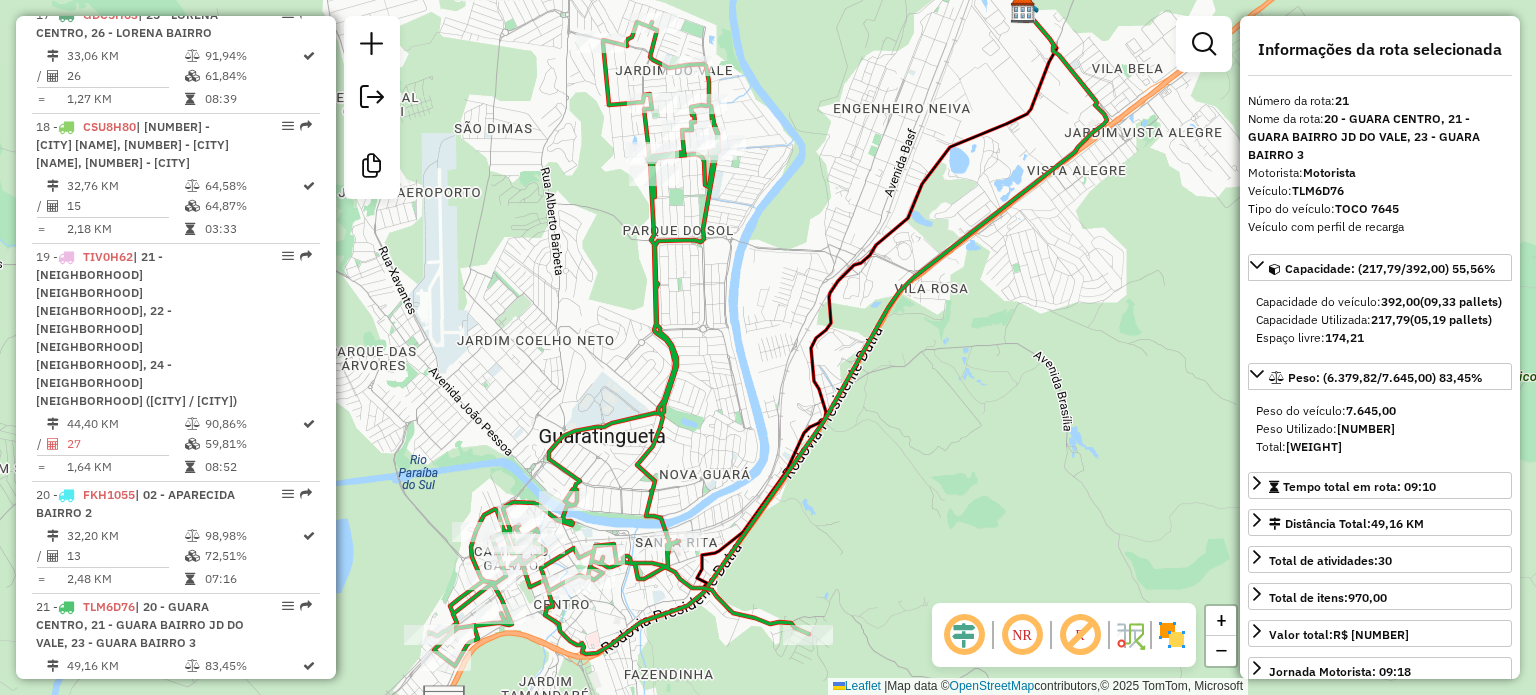 drag, startPoint x: 473, startPoint y: 495, endPoint x: 484, endPoint y: 359, distance: 136.44412 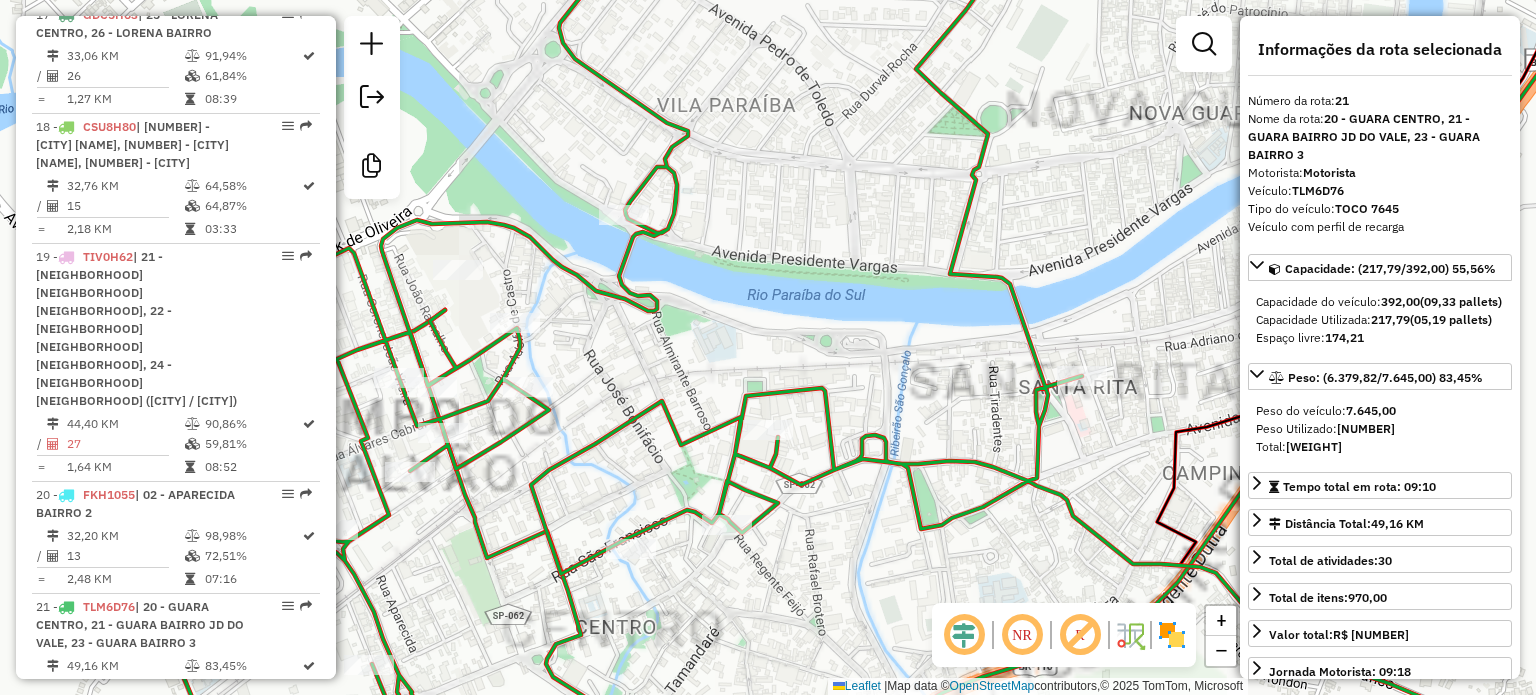 drag, startPoint x: 564, startPoint y: 447, endPoint x: 747, endPoint y: 341, distance: 211.48286 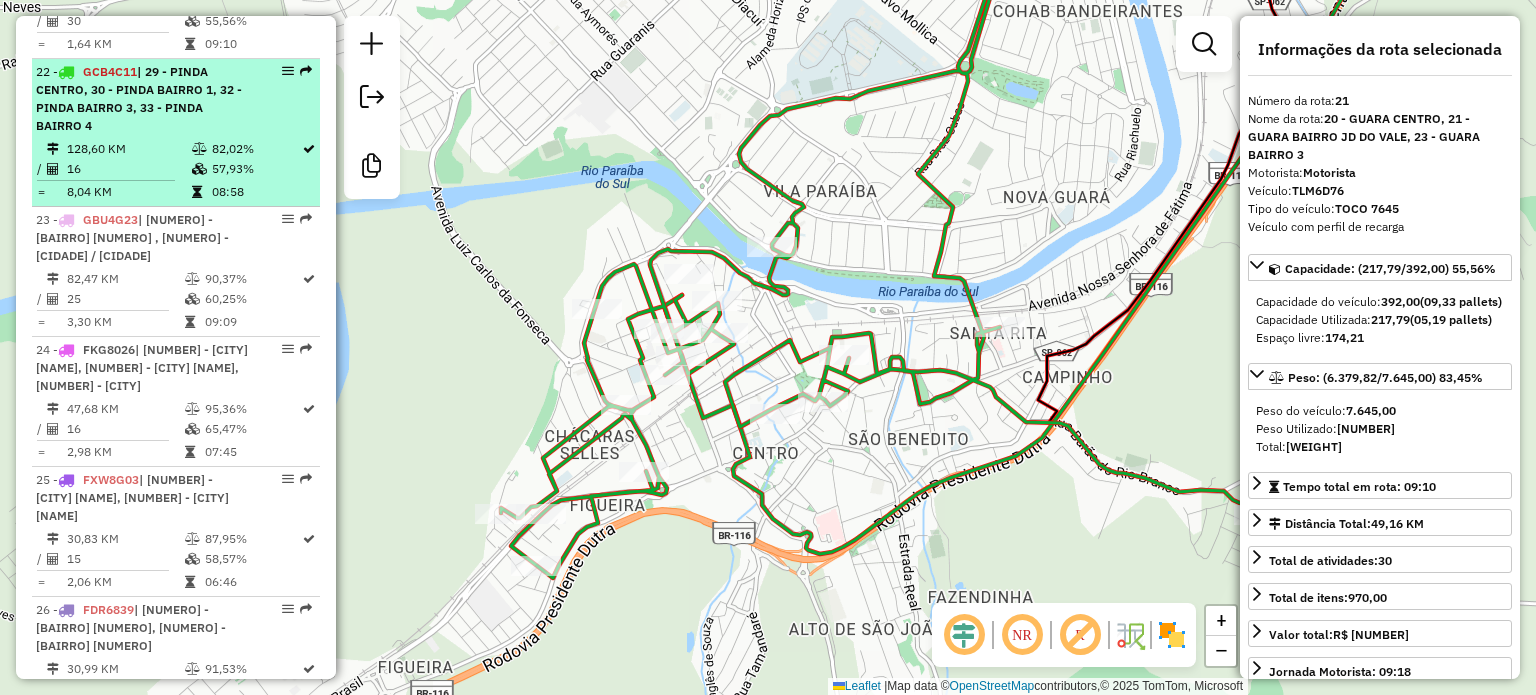 scroll, scrollTop: 3600, scrollLeft: 0, axis: vertical 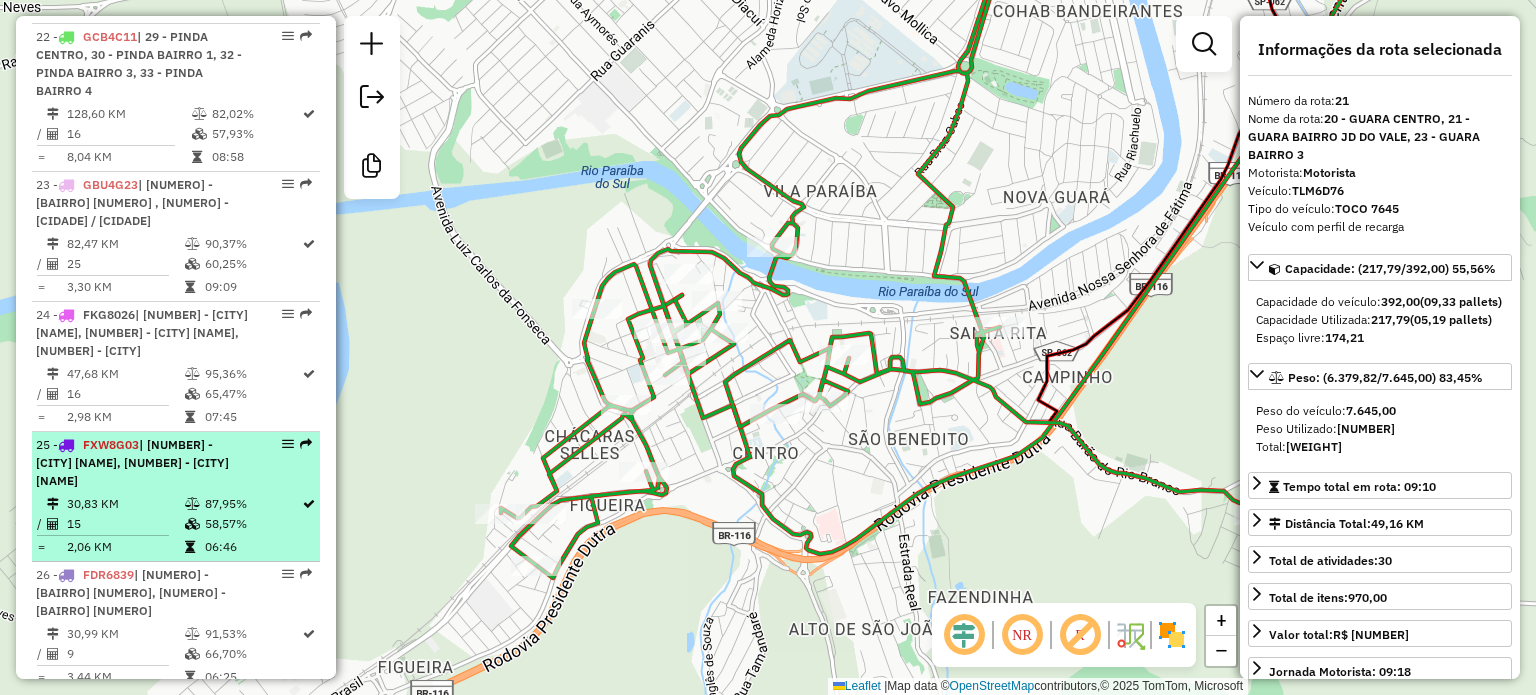 click on "| [NUMBER] - [CITY] [NAME], [NUMBER] - [CITY] [NAME]" at bounding box center [132, 462] 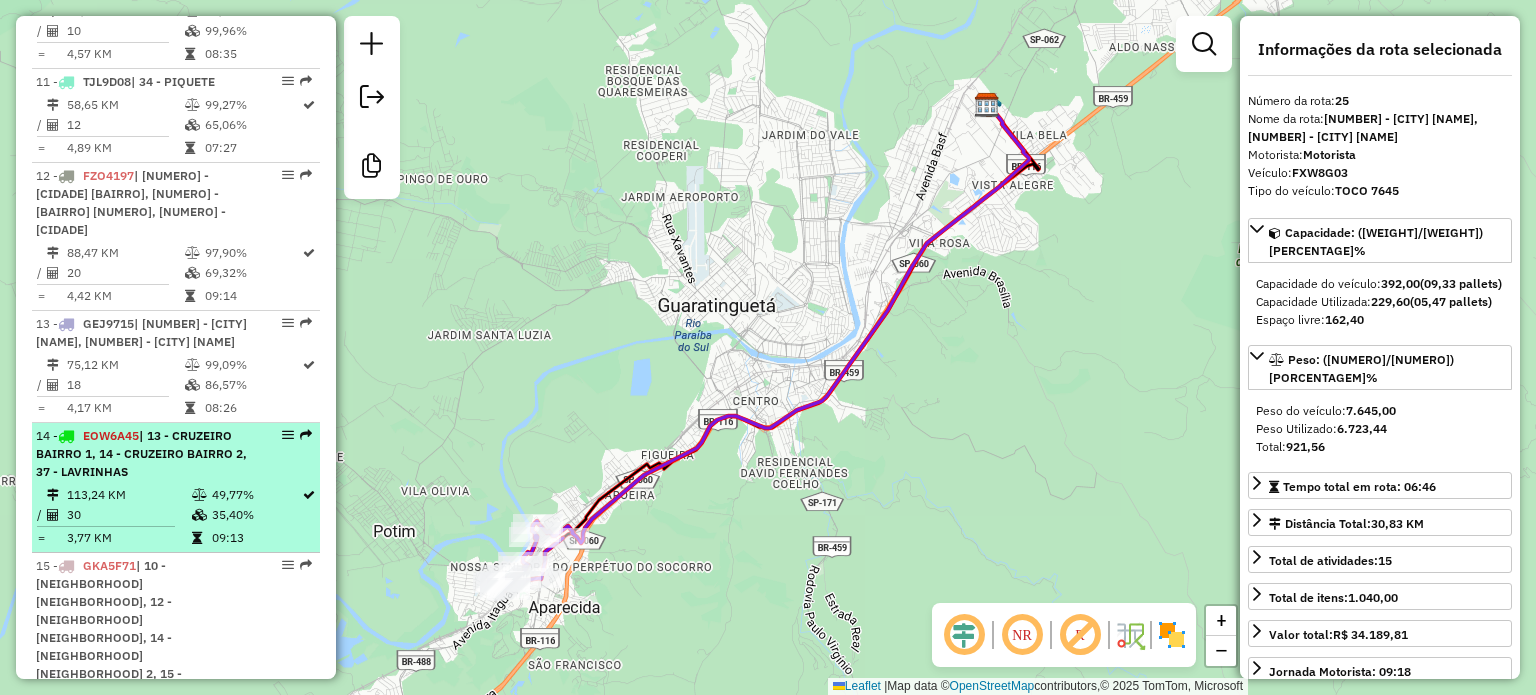 scroll, scrollTop: 1800, scrollLeft: 0, axis: vertical 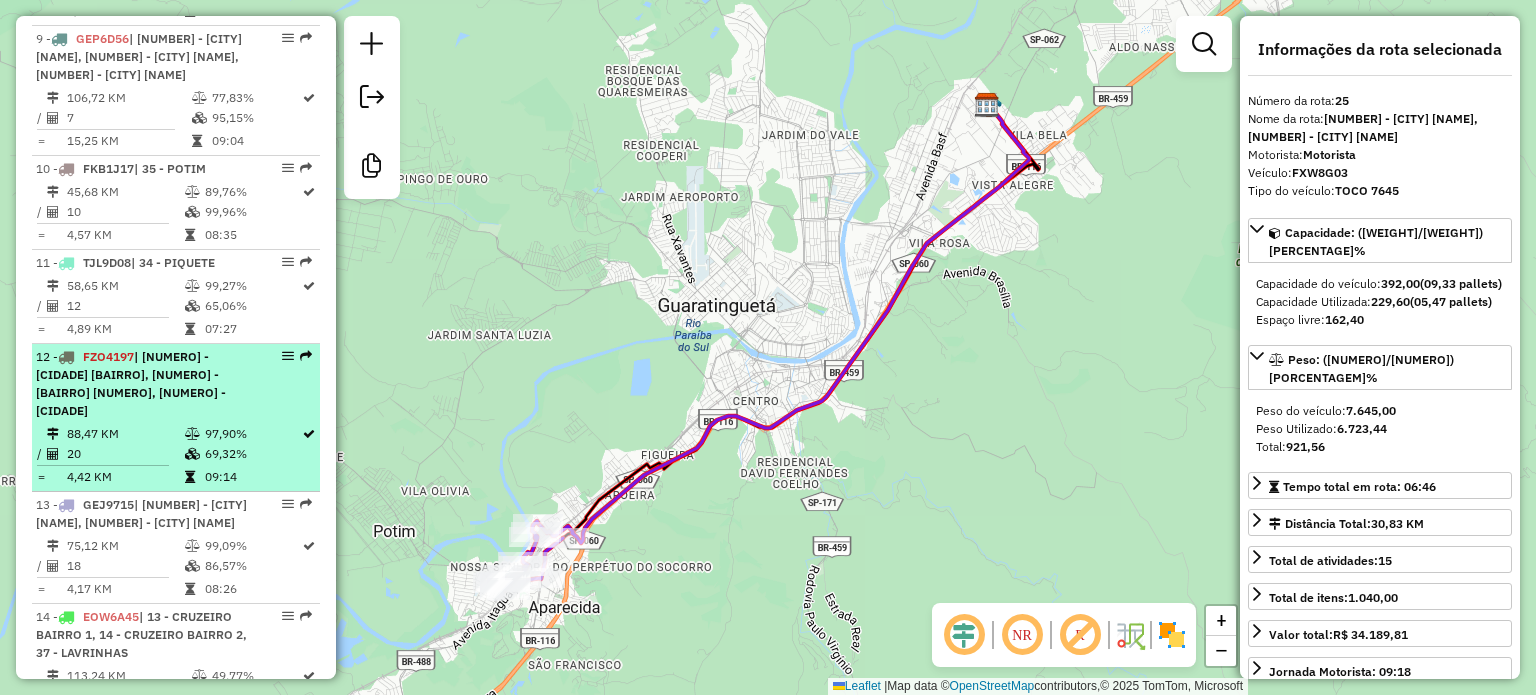 click on "| [NUMERO] - [PLACA] | [NUMERO] - [BAIRRO], [NUMERO] - [BAIRRO] [NUMERO], [NUMERO] - [CIDADE]" at bounding box center [142, 384] 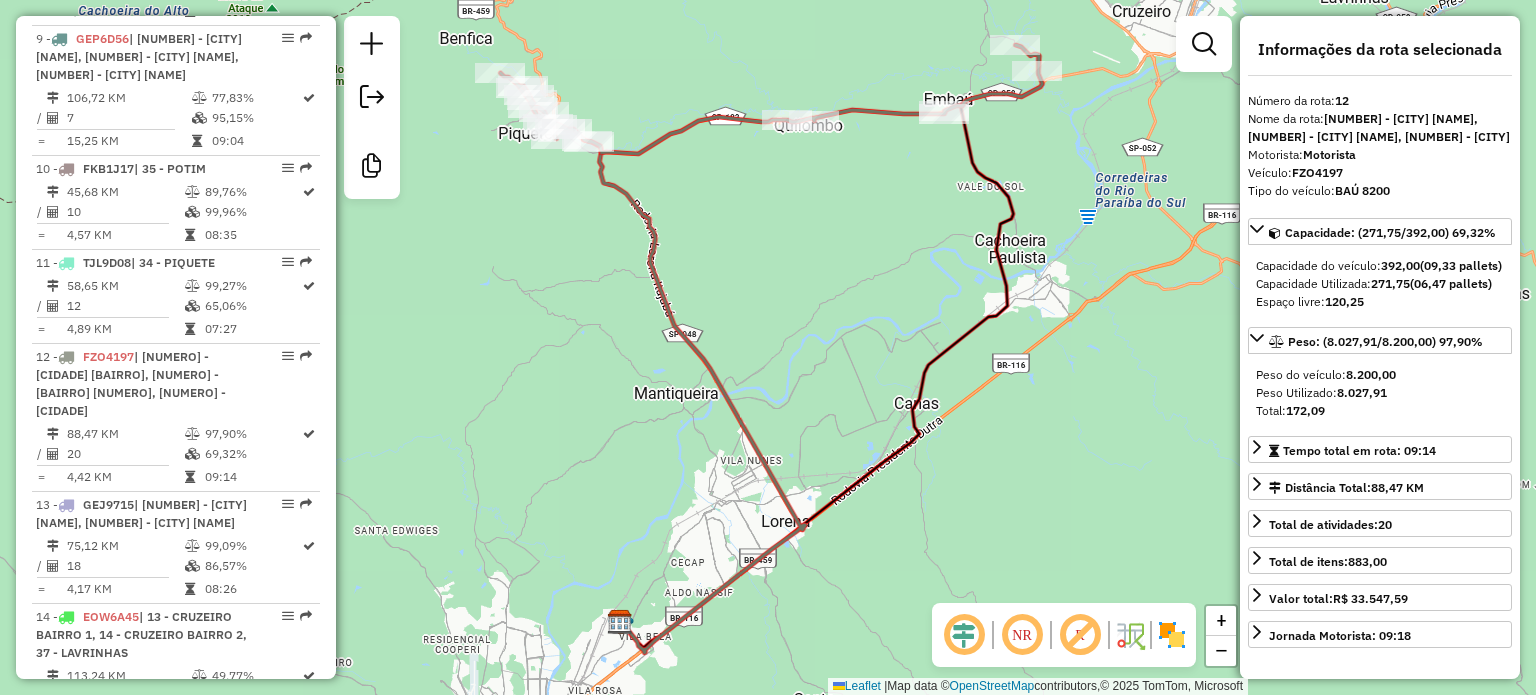 drag, startPoint x: 704, startPoint y: 237, endPoint x: 805, endPoint y: 324, distance: 133.30417 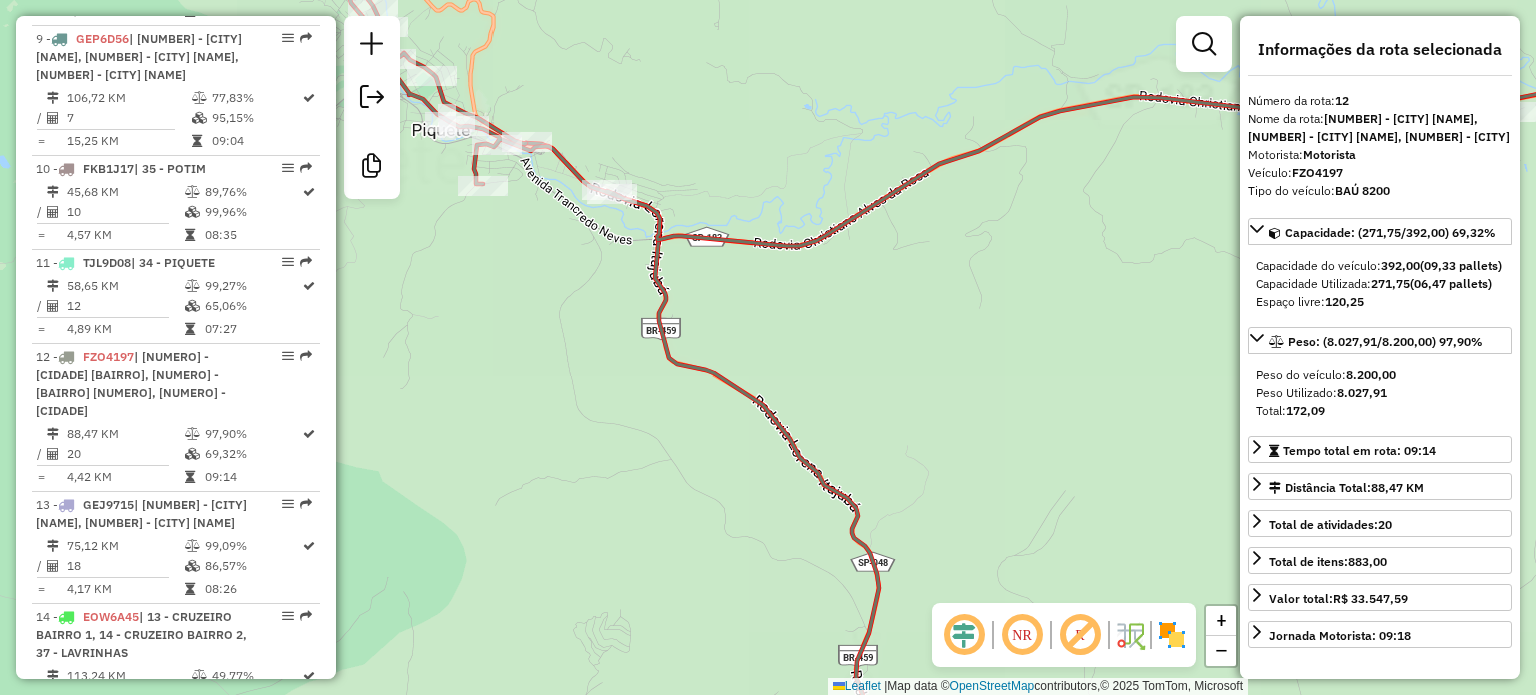 drag, startPoint x: 711, startPoint y: 257, endPoint x: 852, endPoint y: 359, distance: 174.02586 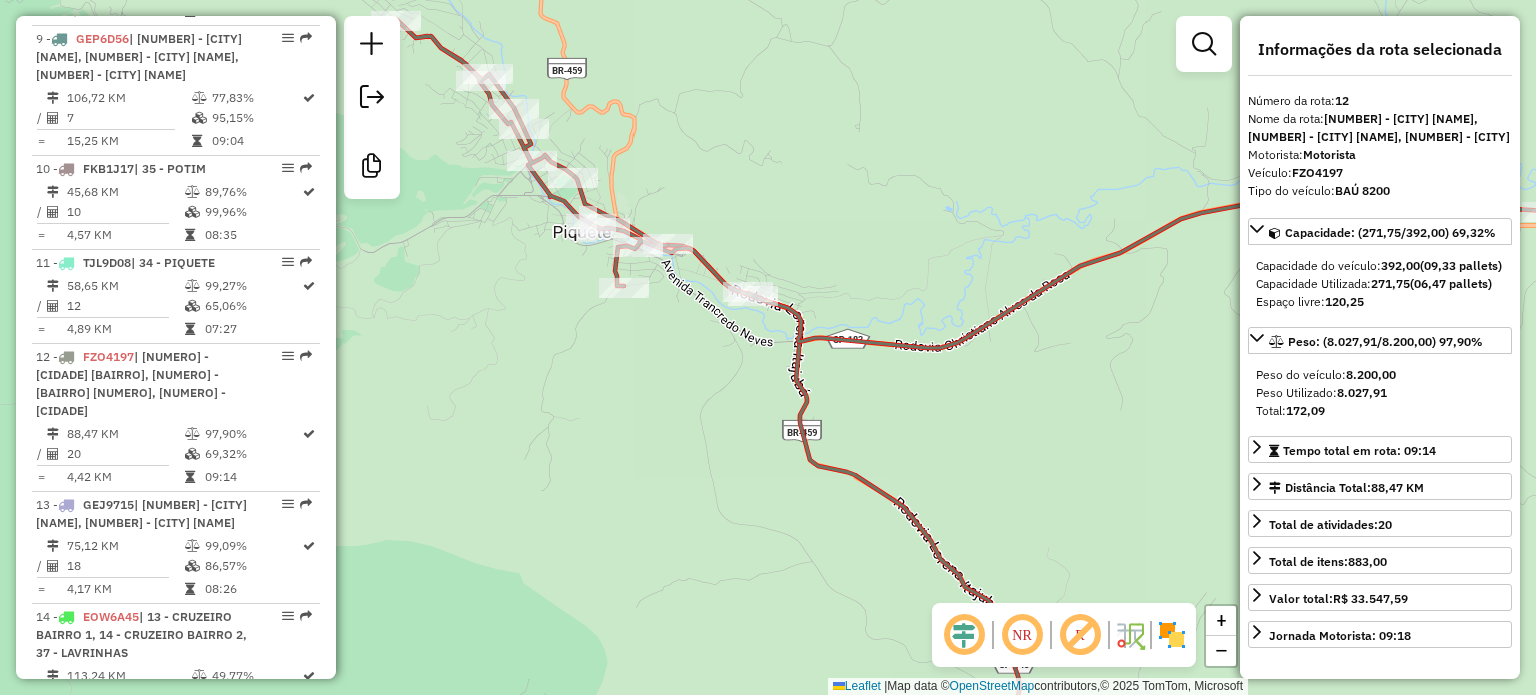 drag, startPoint x: 943, startPoint y: 293, endPoint x: 556, endPoint y: 267, distance: 387.8724 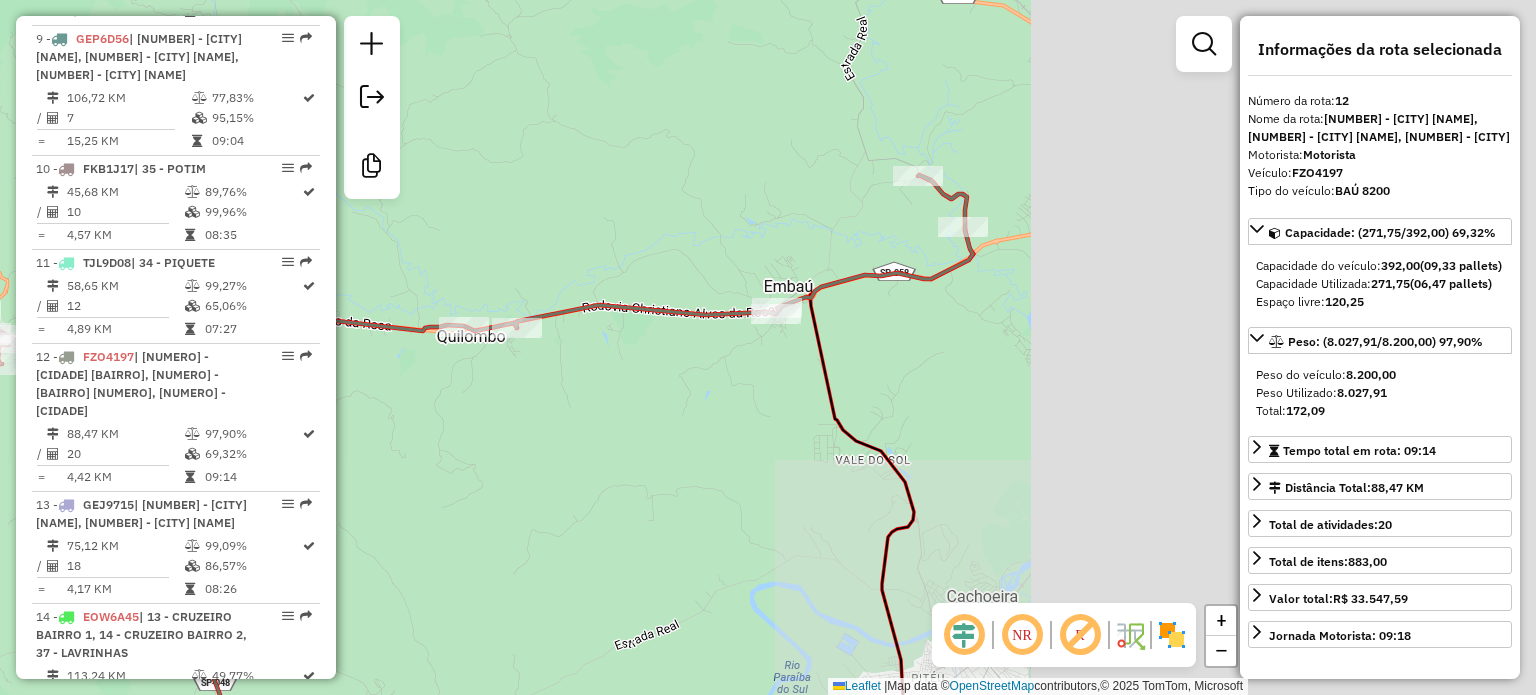 drag, startPoint x: 1035, startPoint y: 283, endPoint x: 626, endPoint y: 371, distance: 418.3599 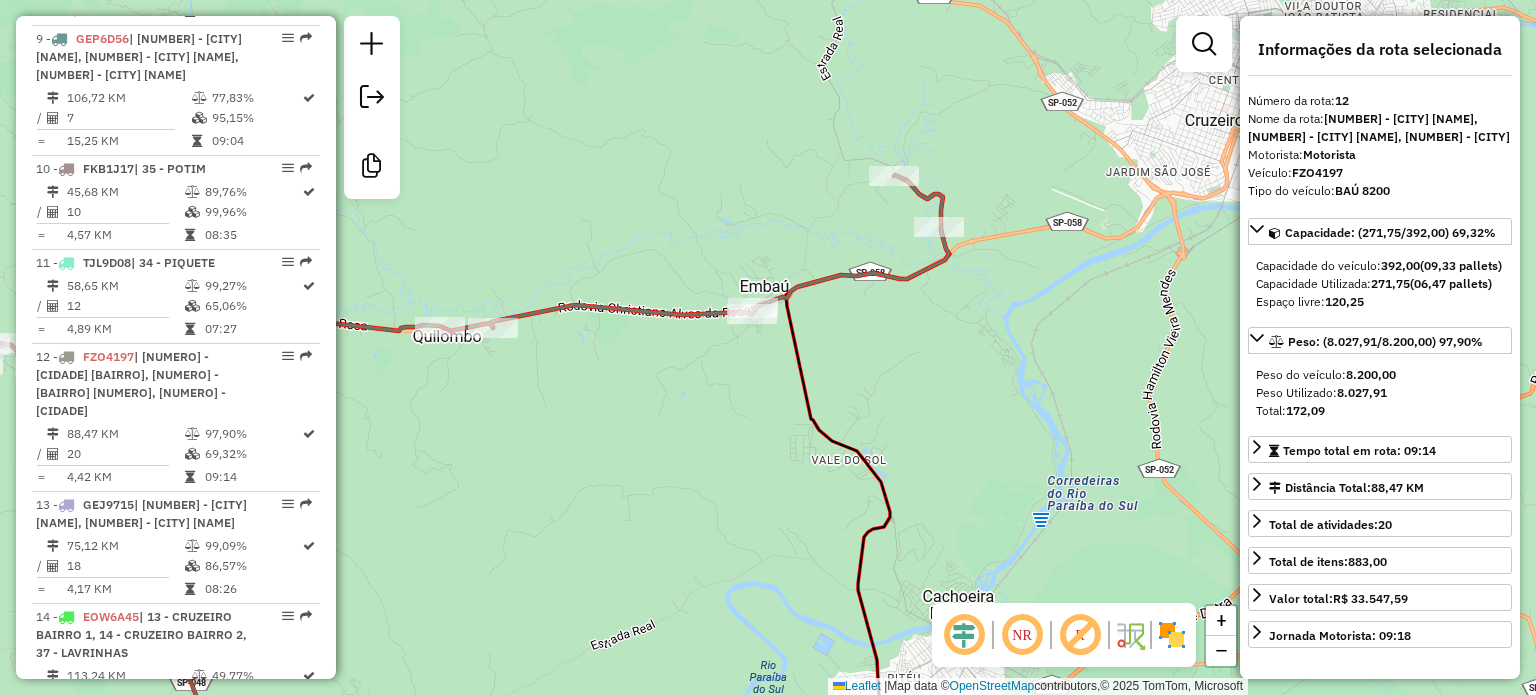 click on "Janela de atendimento Grade de atendimento Capacidade Transportadoras Veículos Cliente Pedidos  Rotas Selecione os dias de semana para filtrar as janelas de atendimento  Seg   Ter   Qua   Qui   Sex   Sáb   Dom  Informe o período da janela de atendimento: De: Até:  Filtrar exatamente a janela do cliente  Considerar janela de atendimento padrão  Selecione os dias de semana para filtrar as grades de atendimento  Seg   Ter   Qua   Qui   Sex   Sáb   Dom   Considerar clientes sem dia de atendimento cadastrado  Clientes fora do dia de atendimento selecionado Filtrar as atividades entre os valores definidos abaixo:  Peso mínimo:   Peso máximo:   Cubagem mínima:   Cubagem máxima:   De:   Até:  Filtrar as atividades entre o tempo de atendimento definido abaixo:  De:   Até:   Considerar capacidade total dos clientes não roteirizados Transportadora: Selecione um ou mais itens Tipo de veículo: Selecione um ou mais itens Veículo: Selecione um ou mais itens Motorista: Selecione um ou mais itens Nome: Rótulo:" 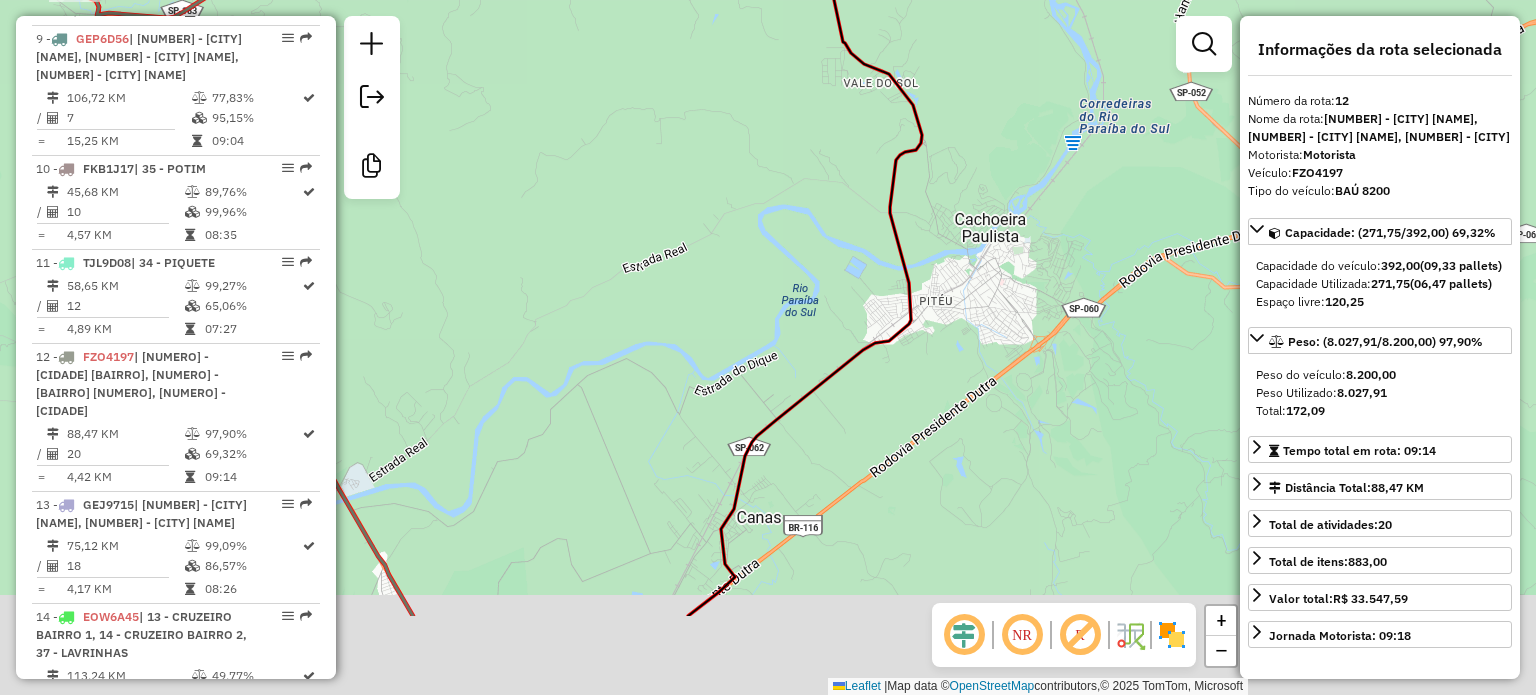 drag, startPoint x: 796, startPoint y: 497, endPoint x: 797, endPoint y: 335, distance: 162.00308 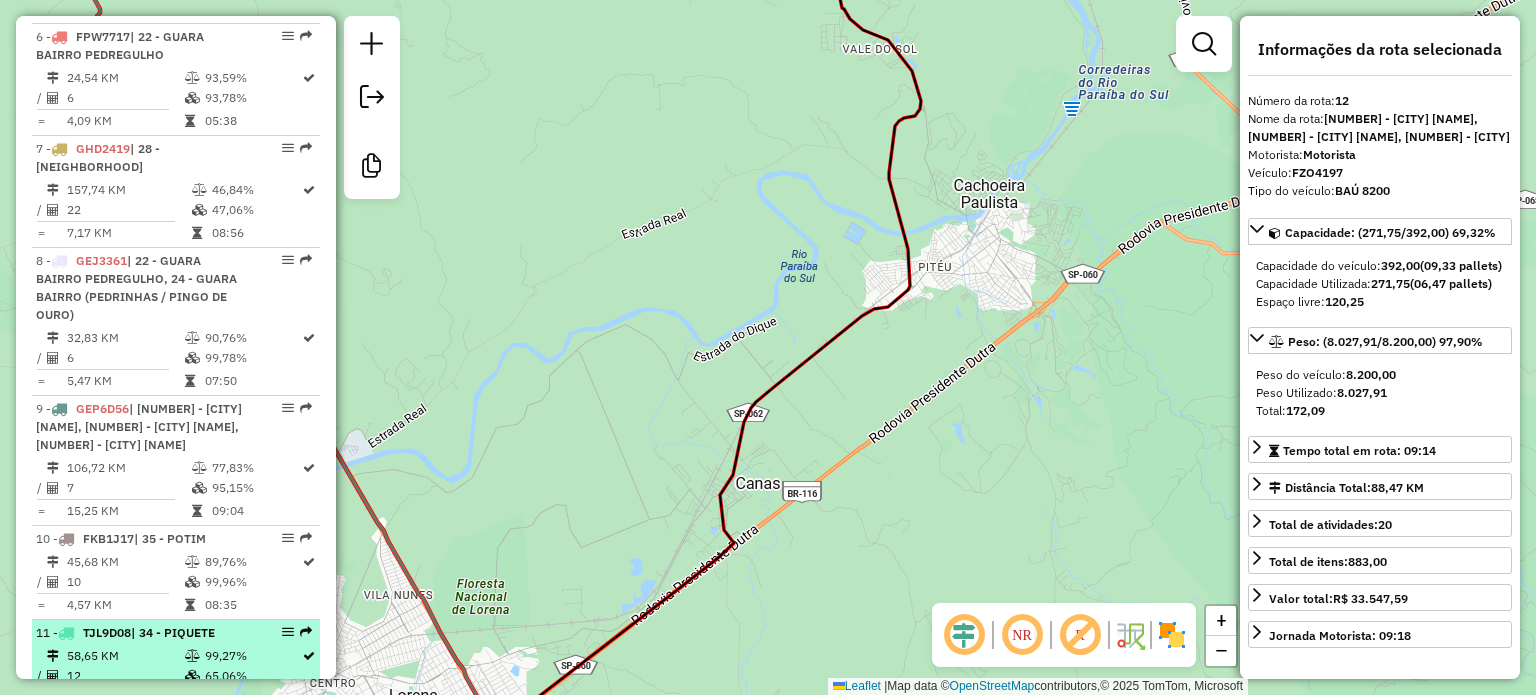 scroll, scrollTop: 1400, scrollLeft: 0, axis: vertical 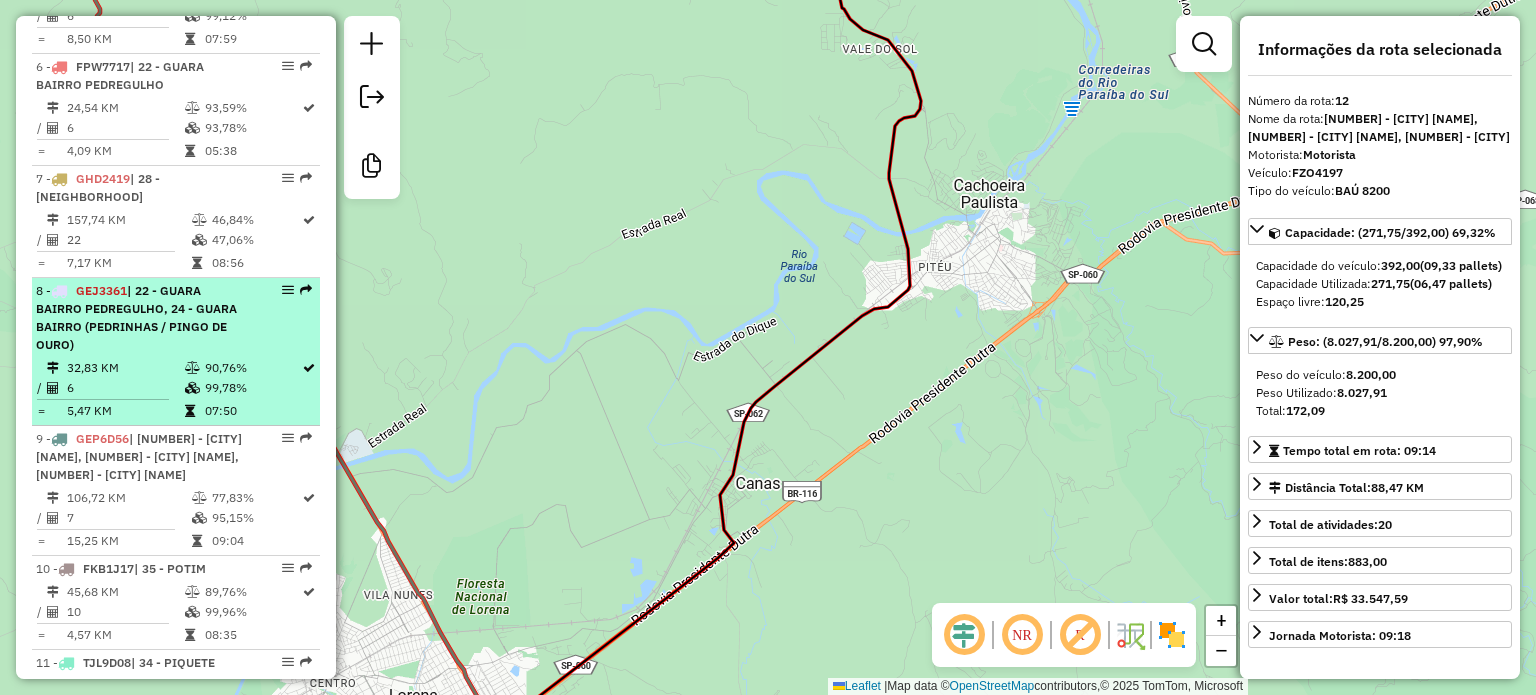 click on "| 22 - GUARA BAIRRO PEDREGULHO, 24 - GUARA BAIRRO (PEDRINHAS / PINGO DE OURO)" at bounding box center (136, 317) 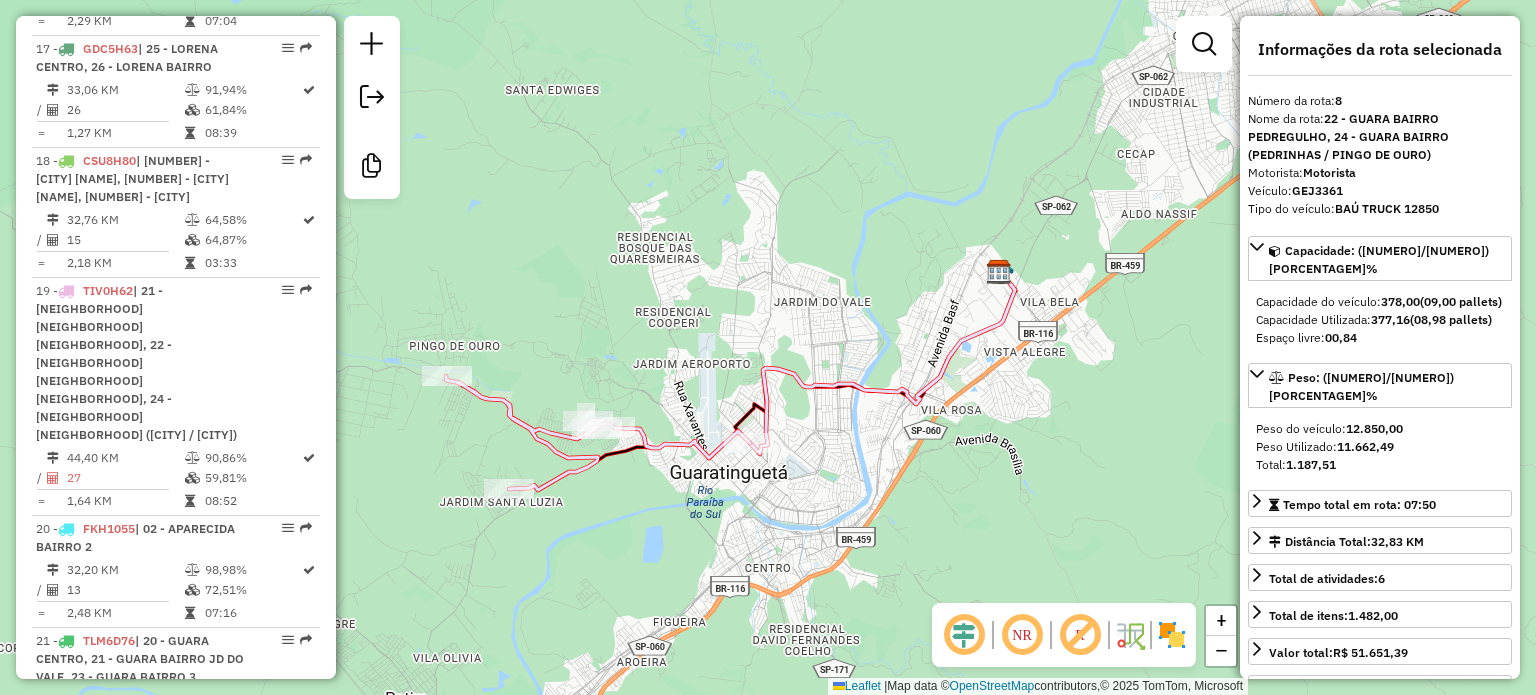 scroll, scrollTop: 2900, scrollLeft: 0, axis: vertical 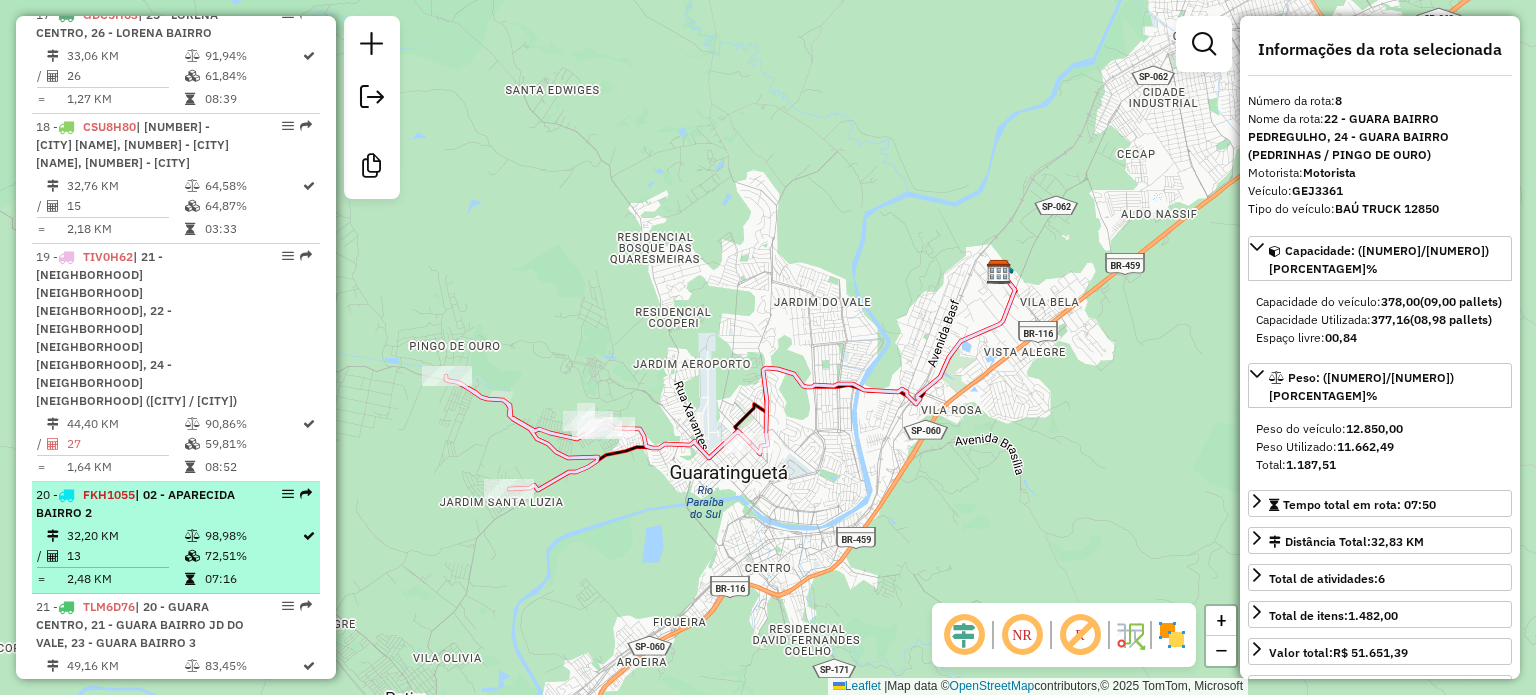 click on "| [NUMERO] - [PLACA] | [NUMERO] - [BAIRRO] [NUMERO] KM [PORCENTAGEM] / [NUMERO] [PORCENTAGEM] = [DISTANCIA] KM [HORA]" at bounding box center (176, 538) 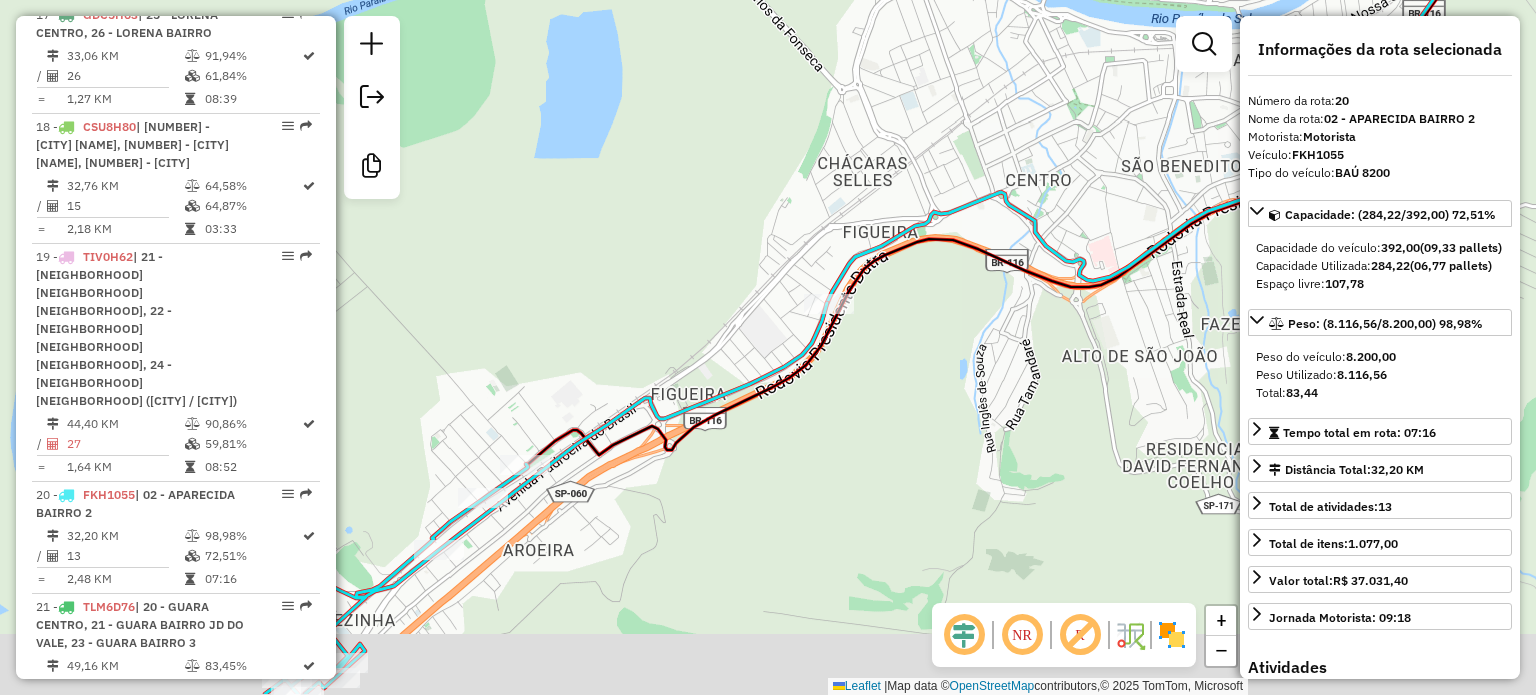 drag, startPoint x: 609, startPoint y: 432, endPoint x: 752, endPoint y: 328, distance: 176.81912 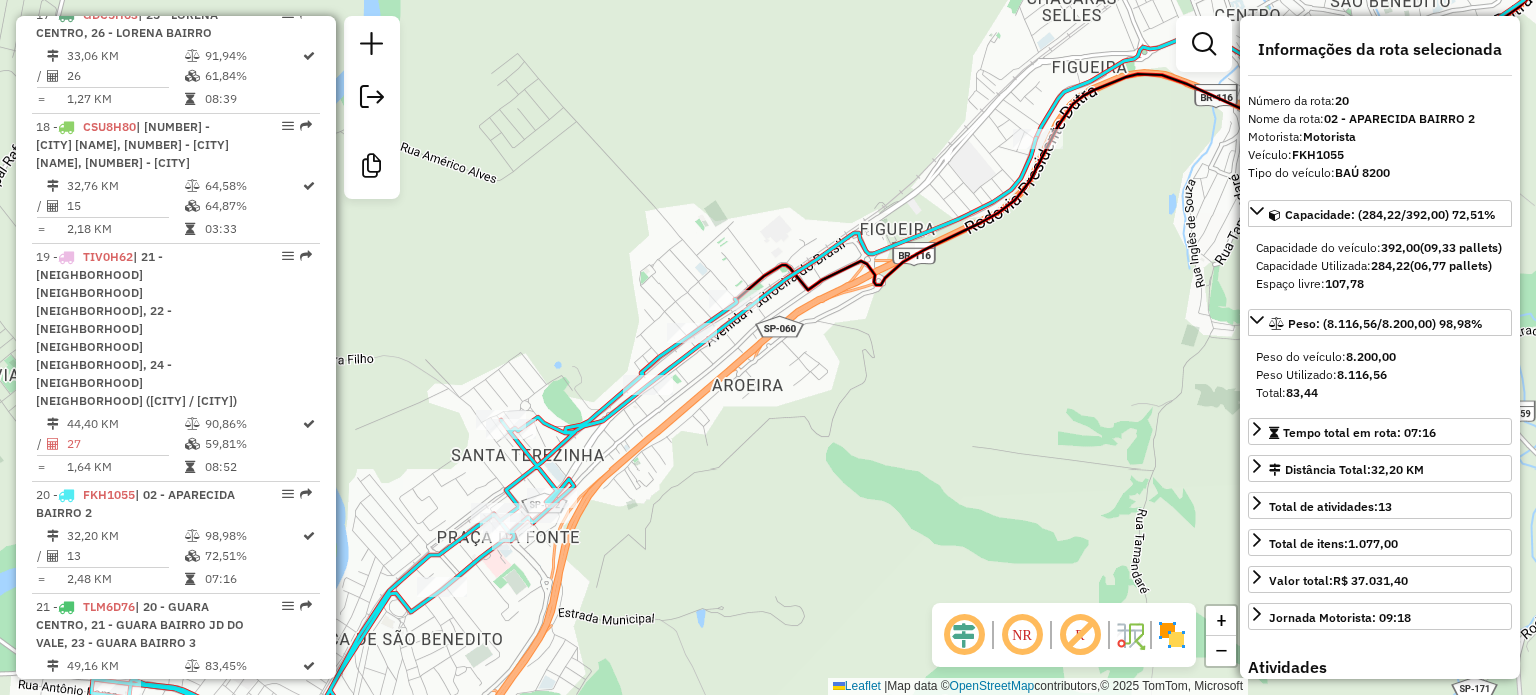 drag, startPoint x: 556, startPoint y: 491, endPoint x: 701, endPoint y: 357, distance: 197.43607 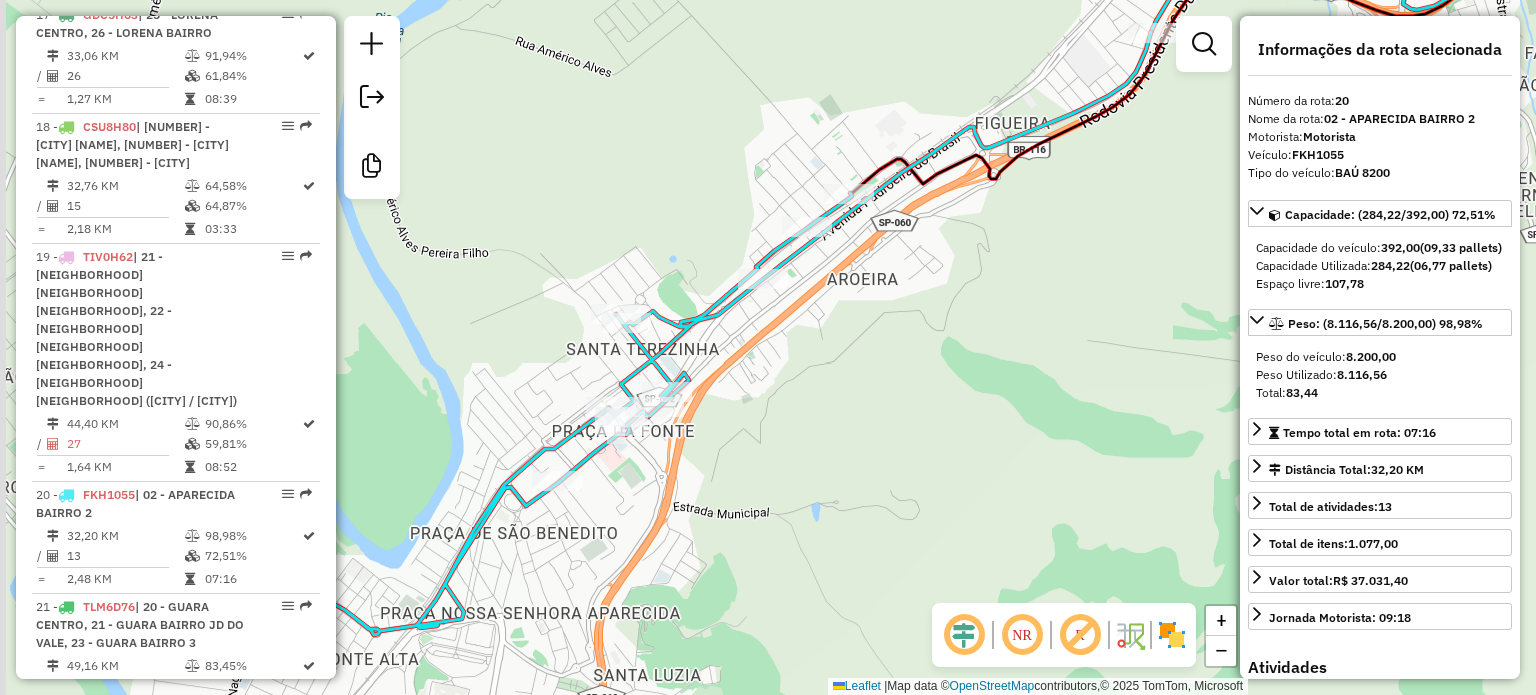 drag, startPoint x: 516, startPoint y: 428, endPoint x: 741, endPoint y: 288, distance: 265 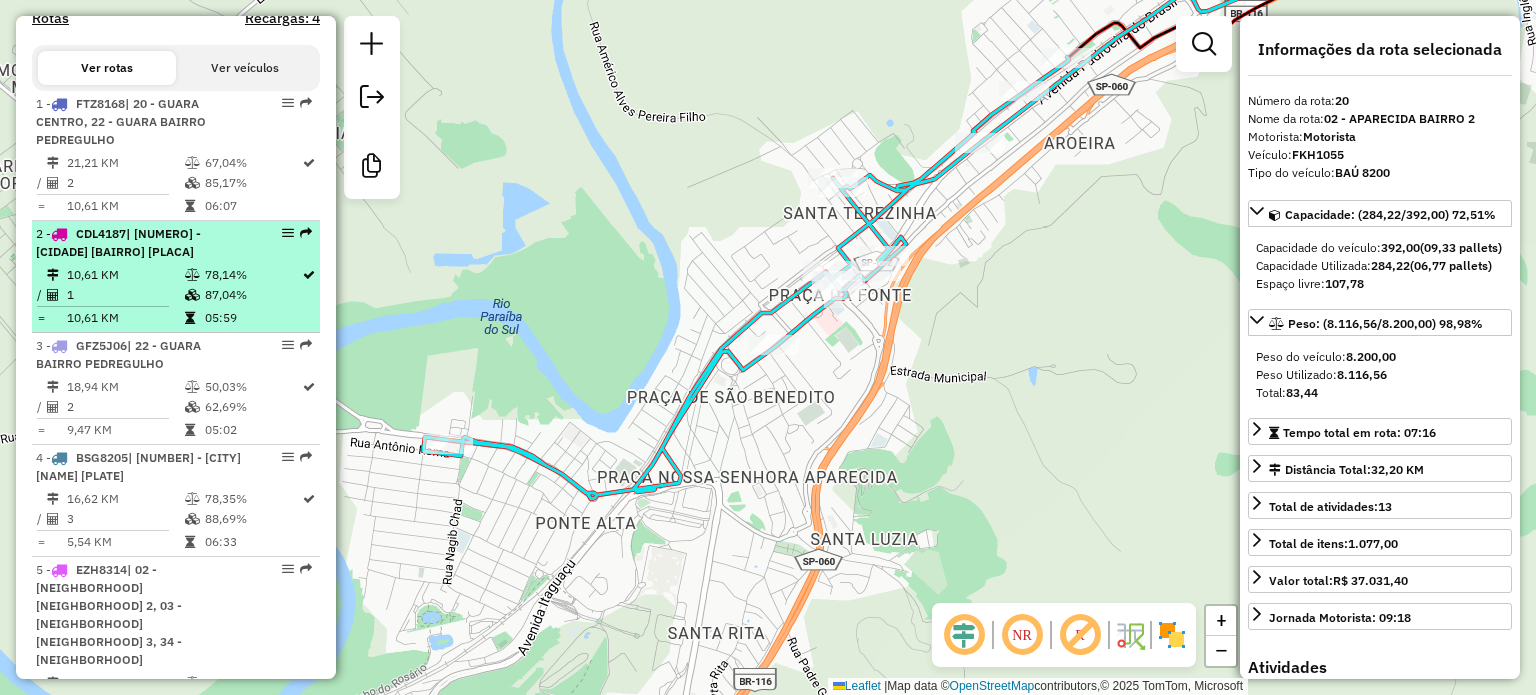 scroll, scrollTop: 700, scrollLeft: 0, axis: vertical 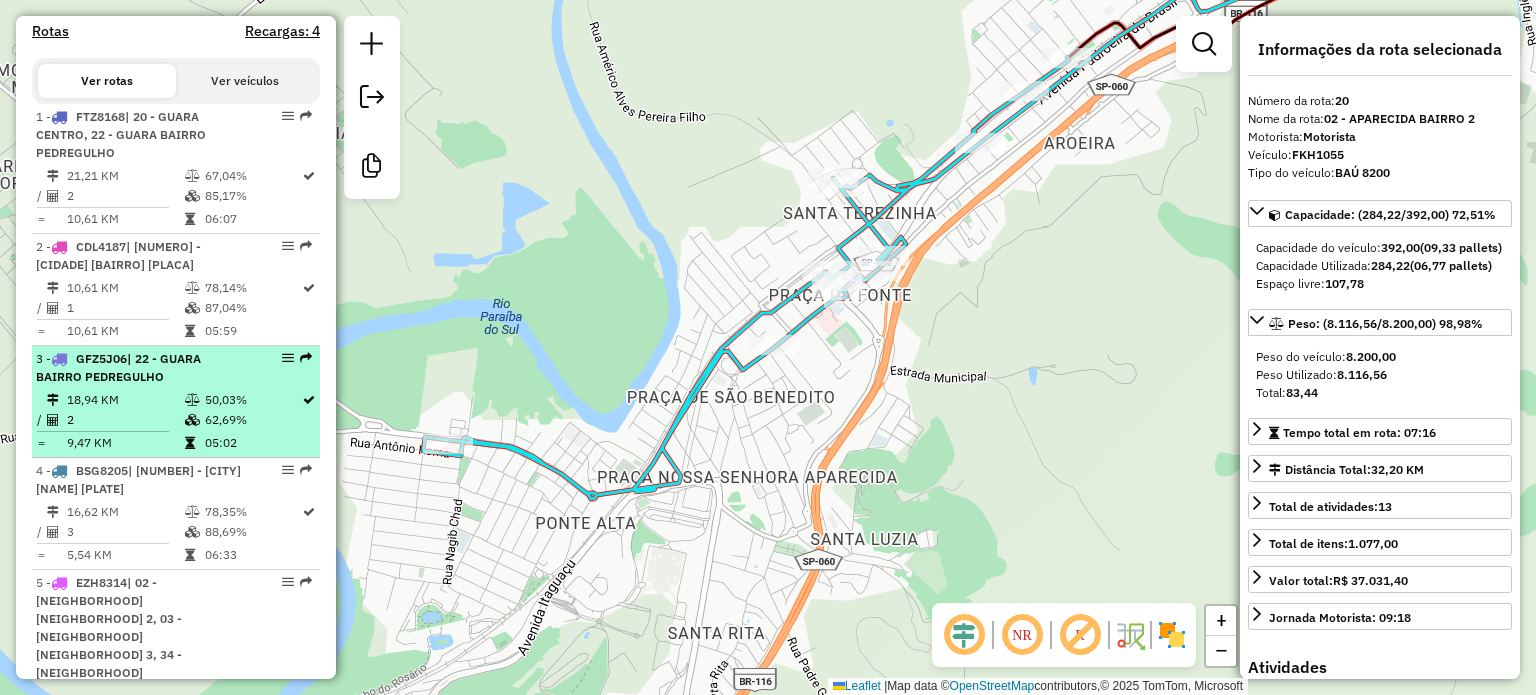 click on "| 22 - GUARA BAIRRO PEDREGULHO" at bounding box center (118, 367) 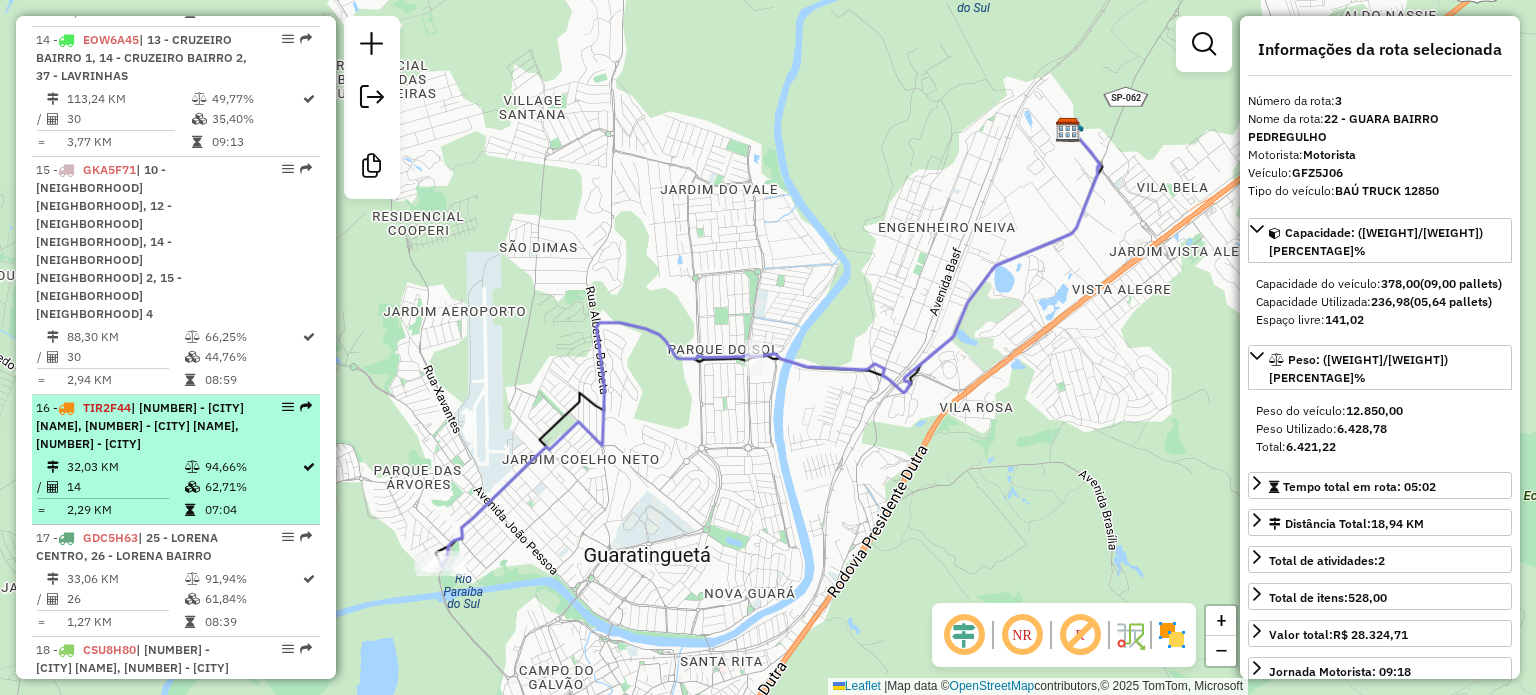 scroll, scrollTop: 2400, scrollLeft: 0, axis: vertical 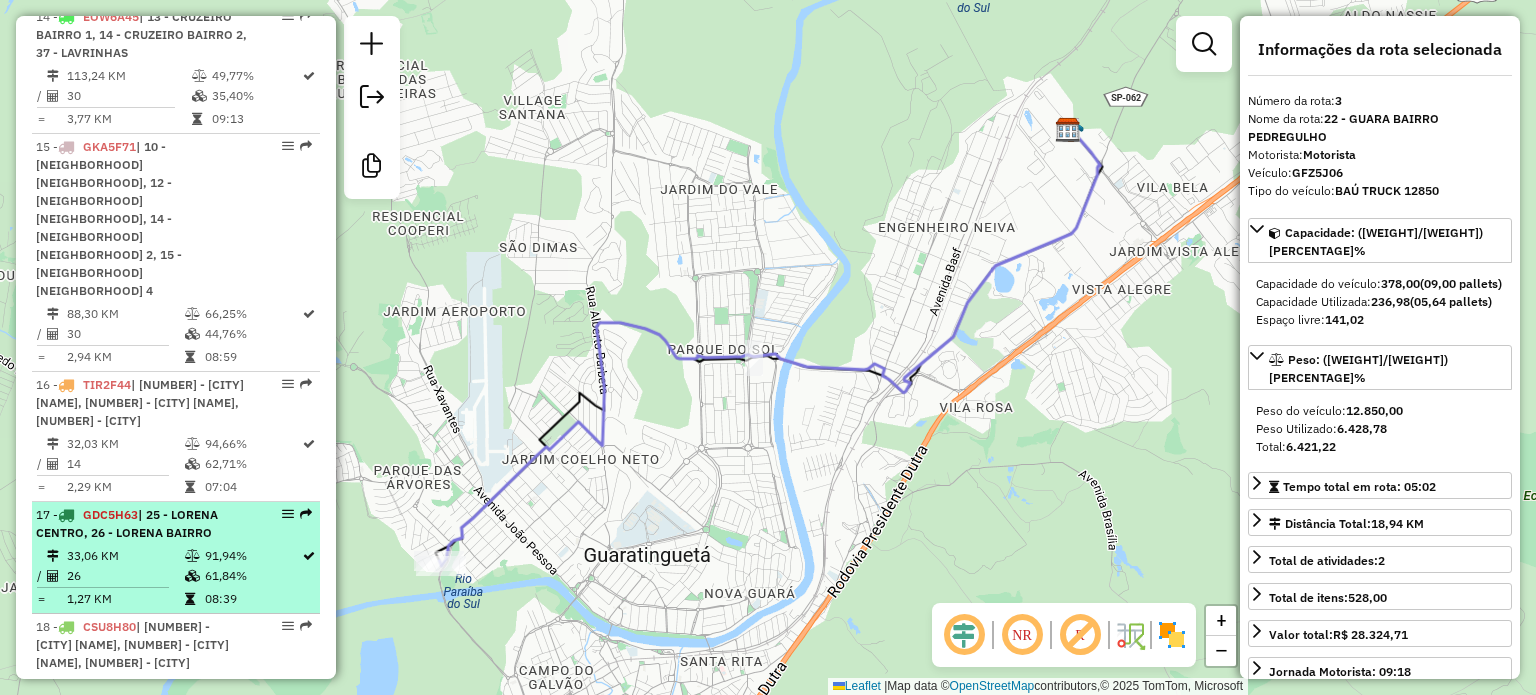 click on "33,06 KM" at bounding box center (125, 556) 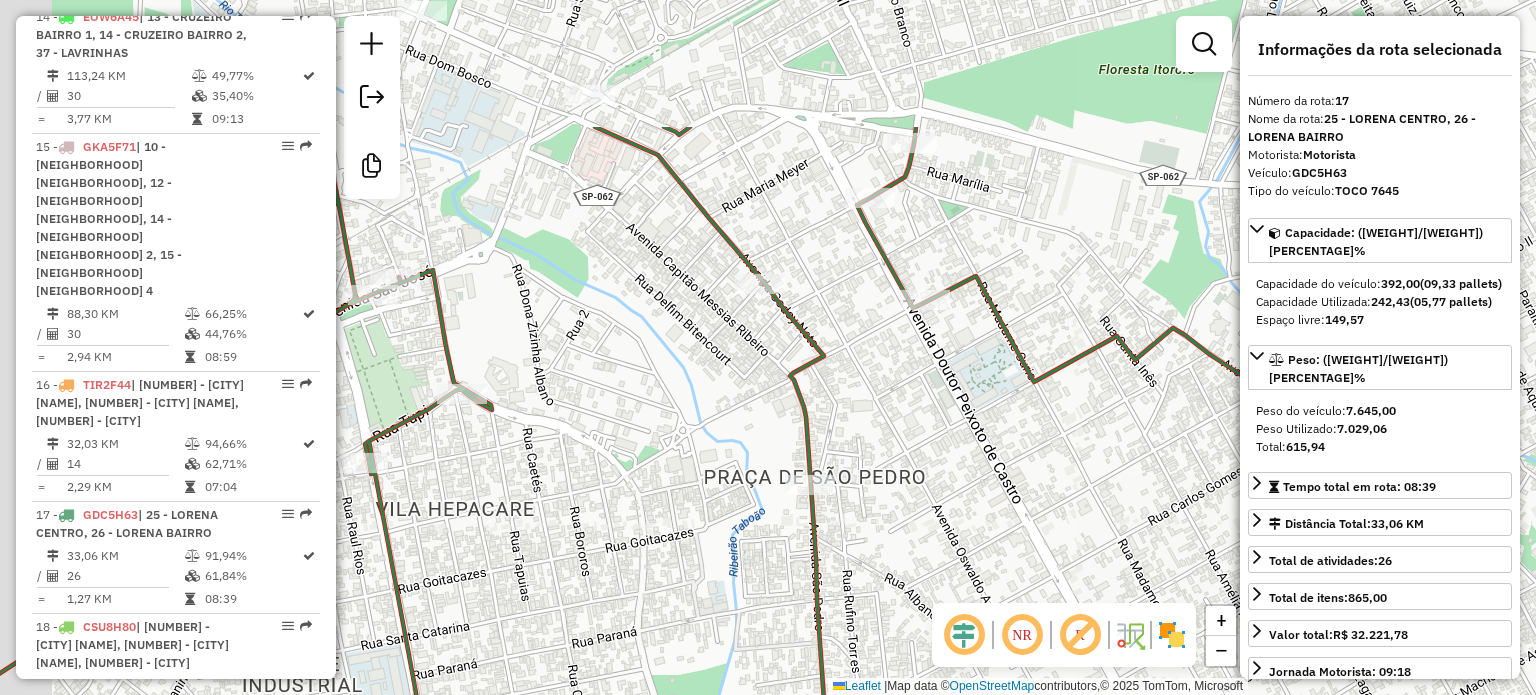 drag, startPoint x: 877, startPoint y: 307, endPoint x: 939, endPoint y: 430, distance: 137.74251 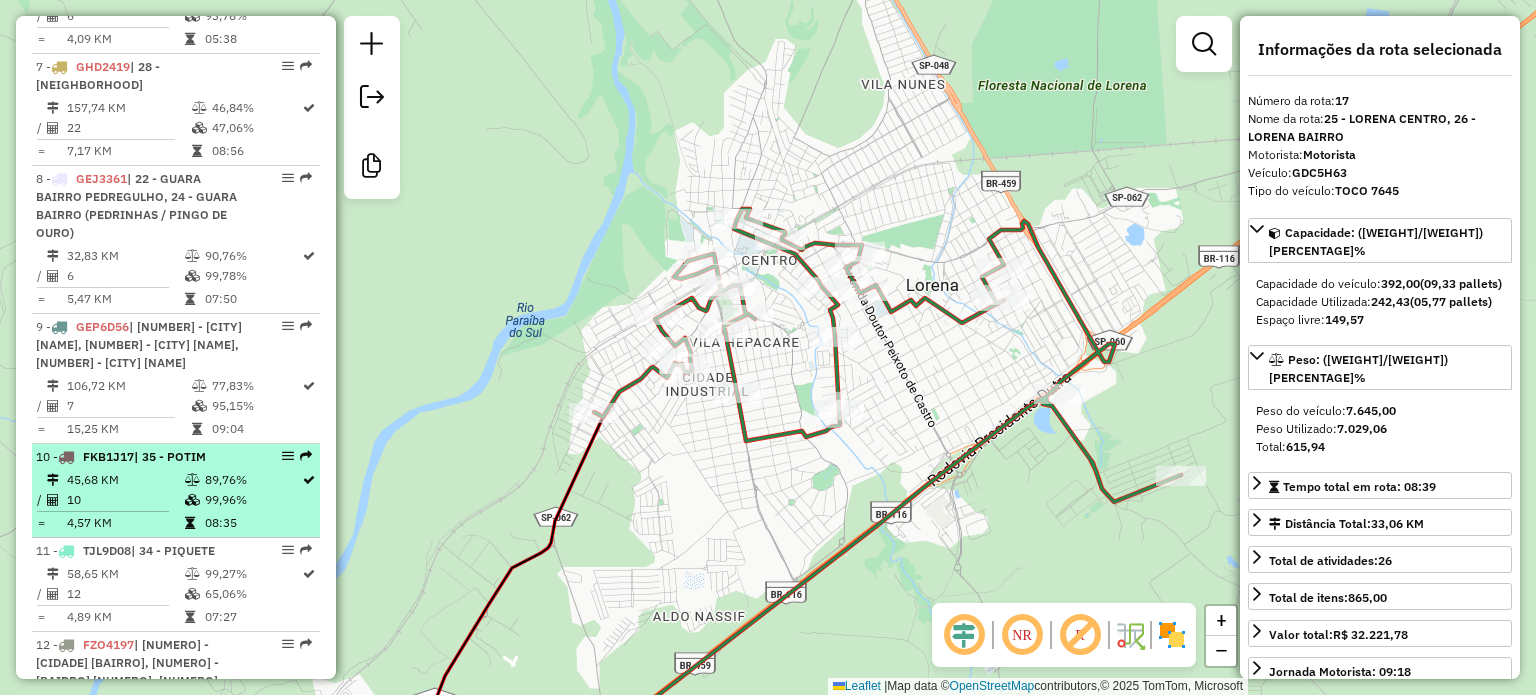 scroll, scrollTop: 1500, scrollLeft: 0, axis: vertical 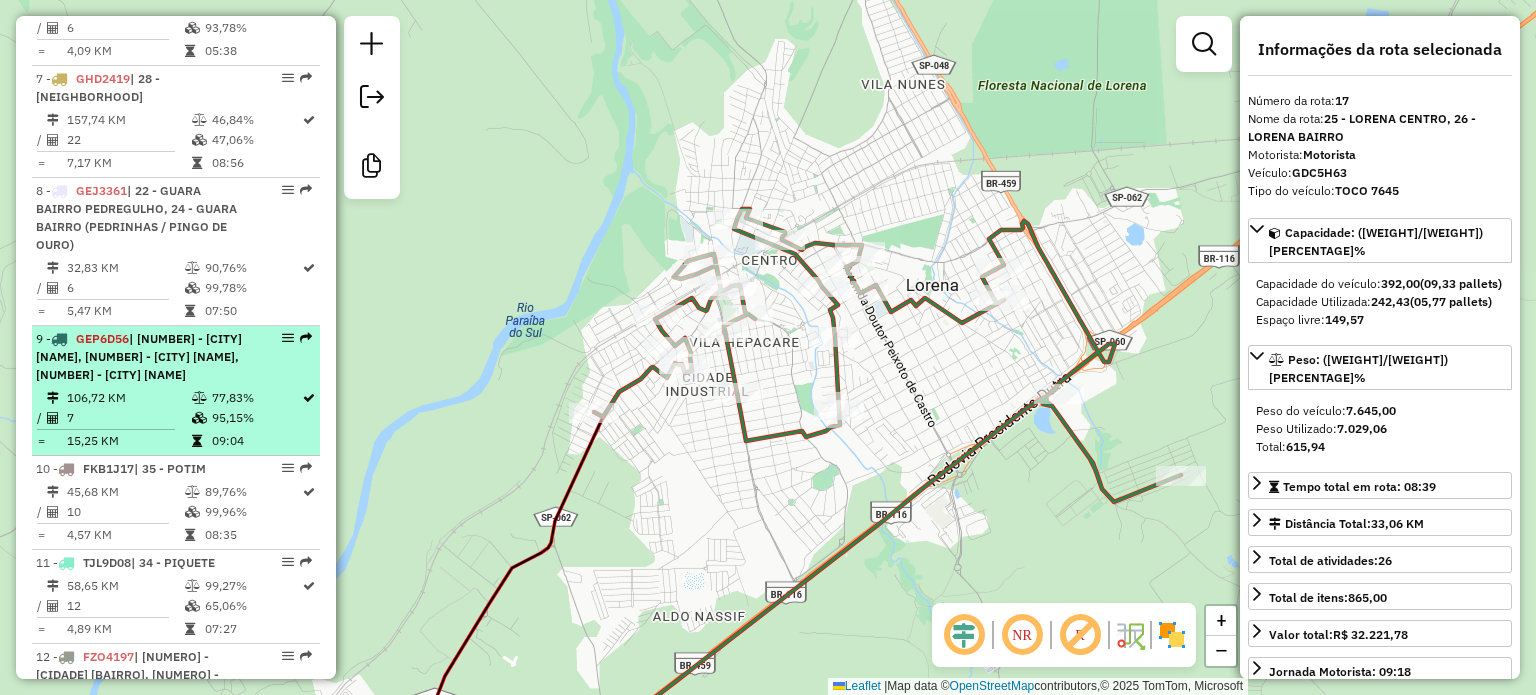 click on "| [NUMBER] - [CITY] [NAME], [NUMBER] - [CITY] [NAME], [NUMBER] - [CITY] [NAME]" at bounding box center [139, 356] 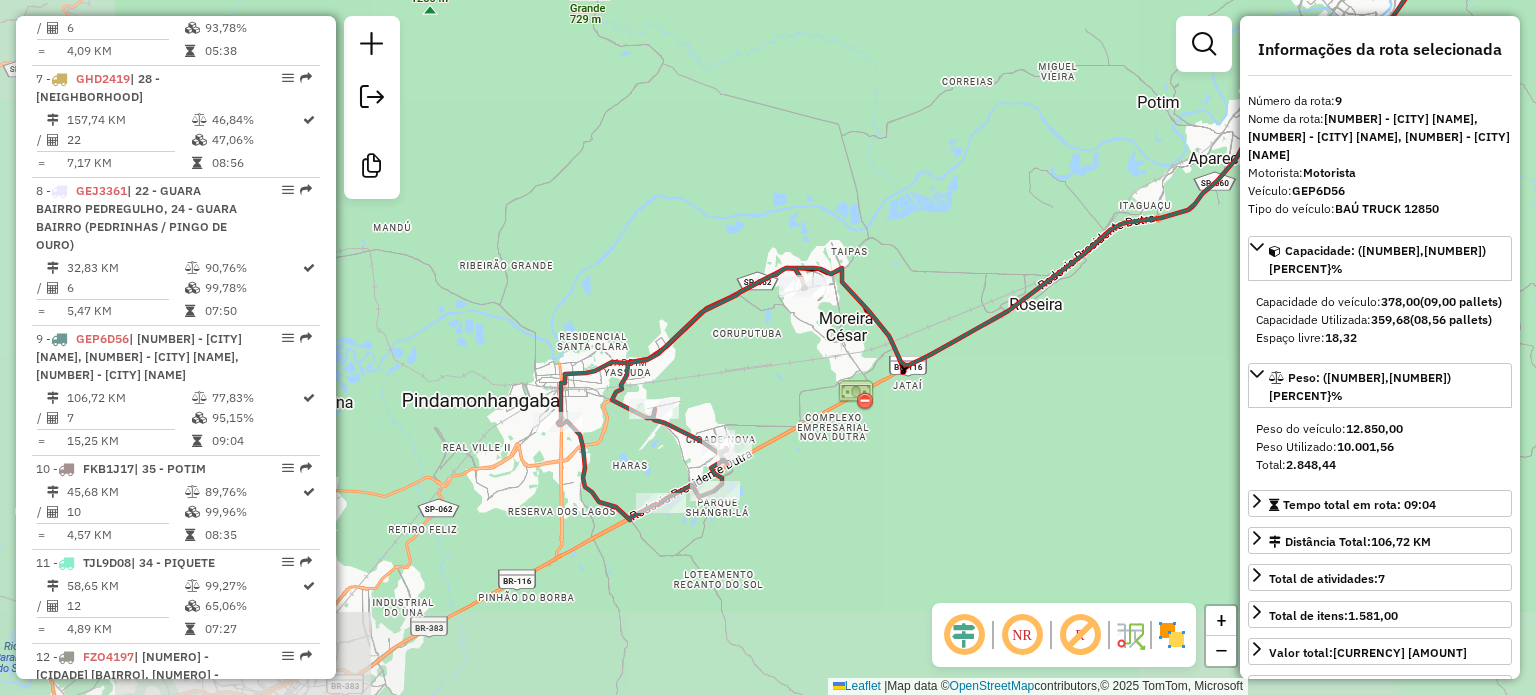 drag, startPoint x: 564, startPoint y: 539, endPoint x: 820, endPoint y: 399, distance: 291.78073 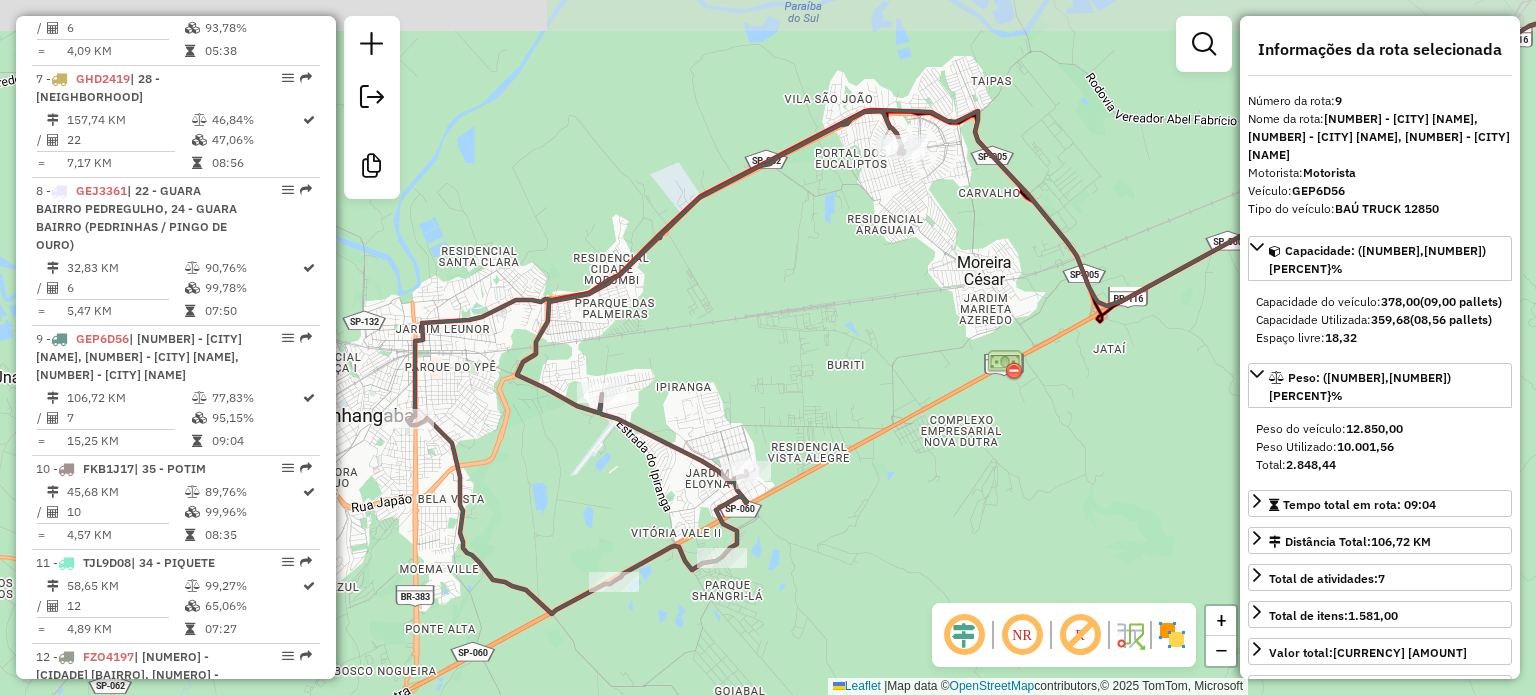 drag, startPoint x: 796, startPoint y: 353, endPoint x: 824, endPoint y: 395, distance: 50.47772 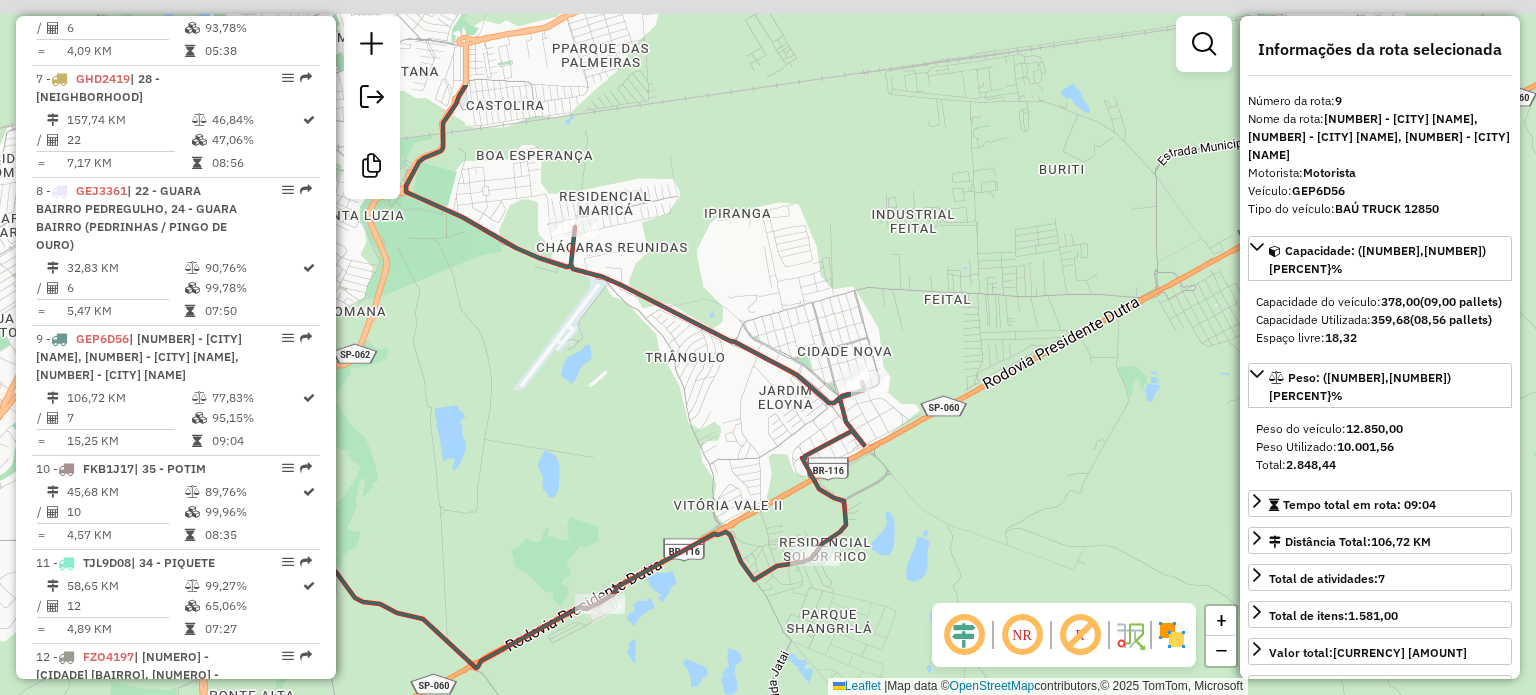 drag, startPoint x: 610, startPoint y: 298, endPoint x: 852, endPoint y: 461, distance: 291.7756 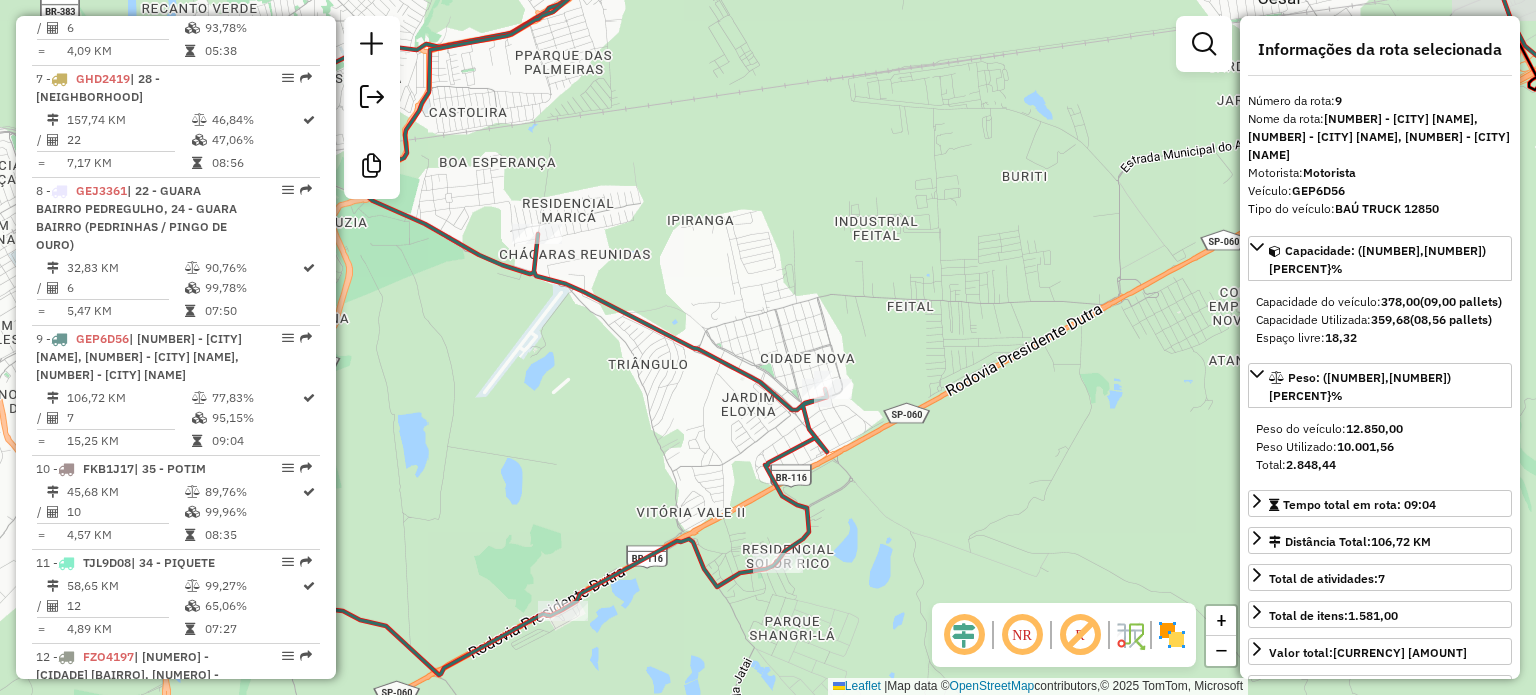 drag, startPoint x: 784, startPoint y: 371, endPoint x: 660, endPoint y: 319, distance: 134.46188 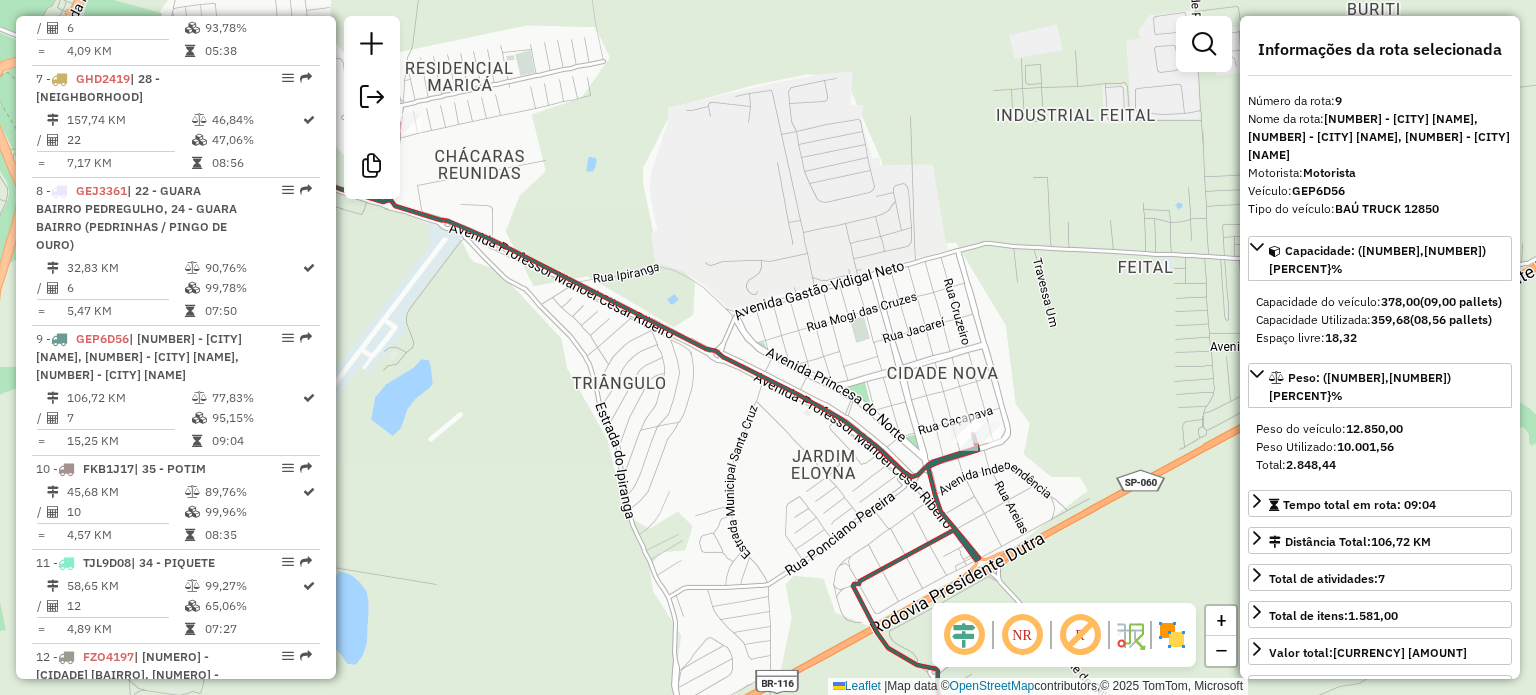 drag, startPoint x: 616, startPoint y: 444, endPoint x: 790, endPoint y: 560, distance: 209.12198 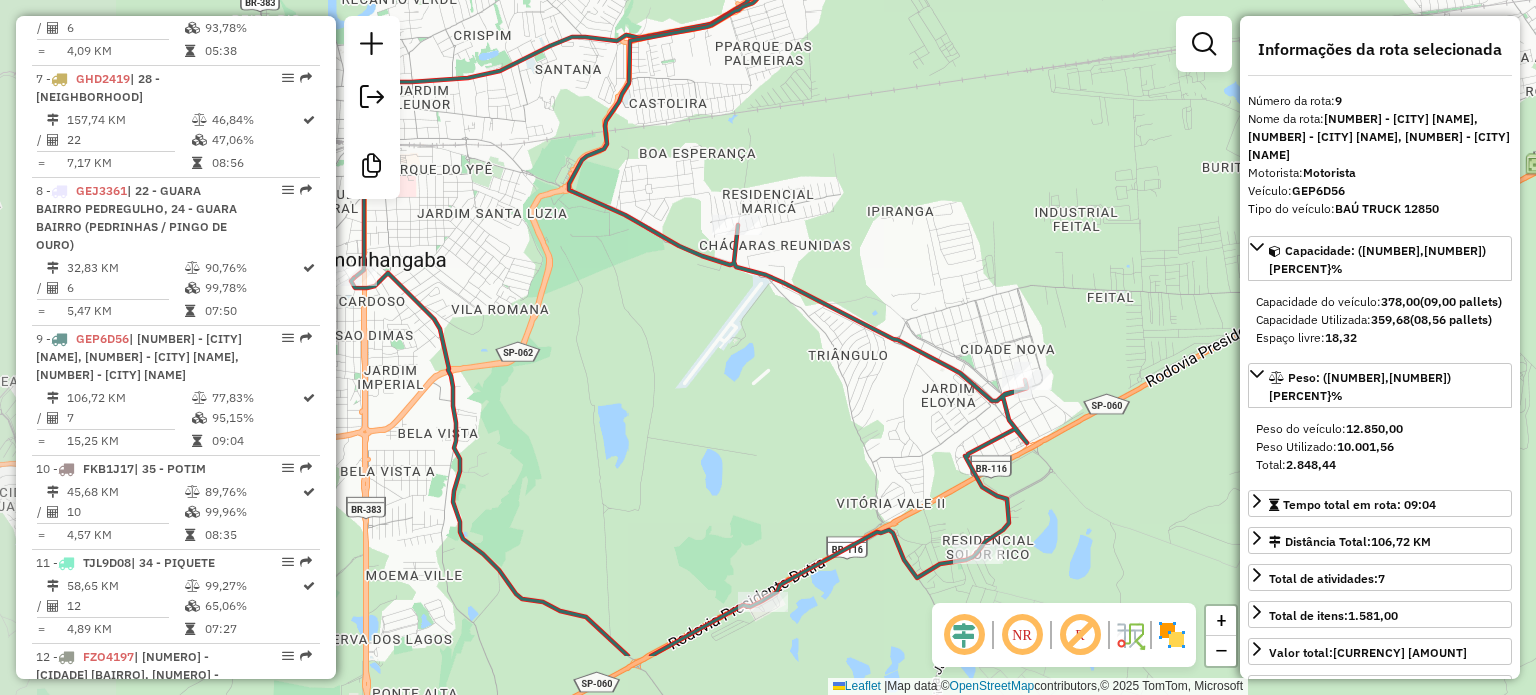 drag, startPoint x: 680, startPoint y: 571, endPoint x: 842, endPoint y: 462, distance: 195.25624 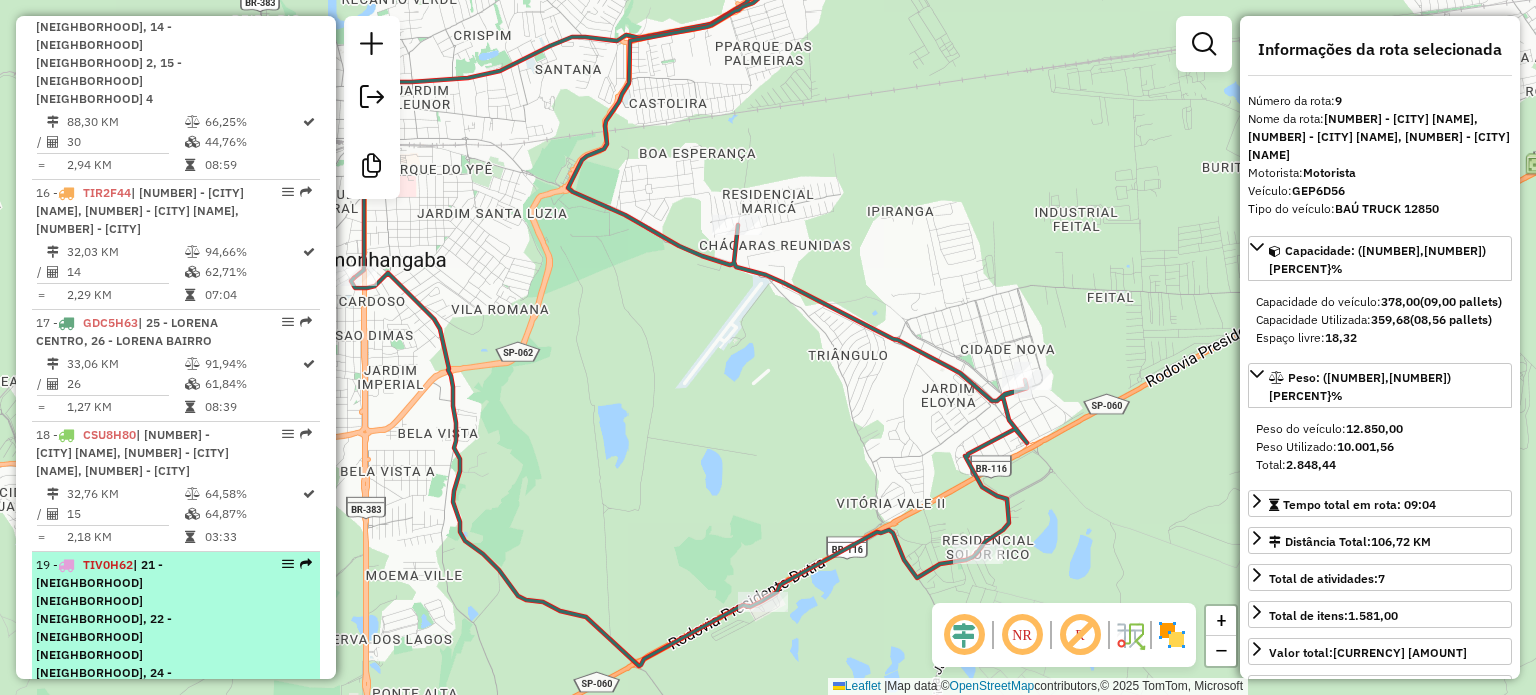 scroll, scrollTop: 2700, scrollLeft: 0, axis: vertical 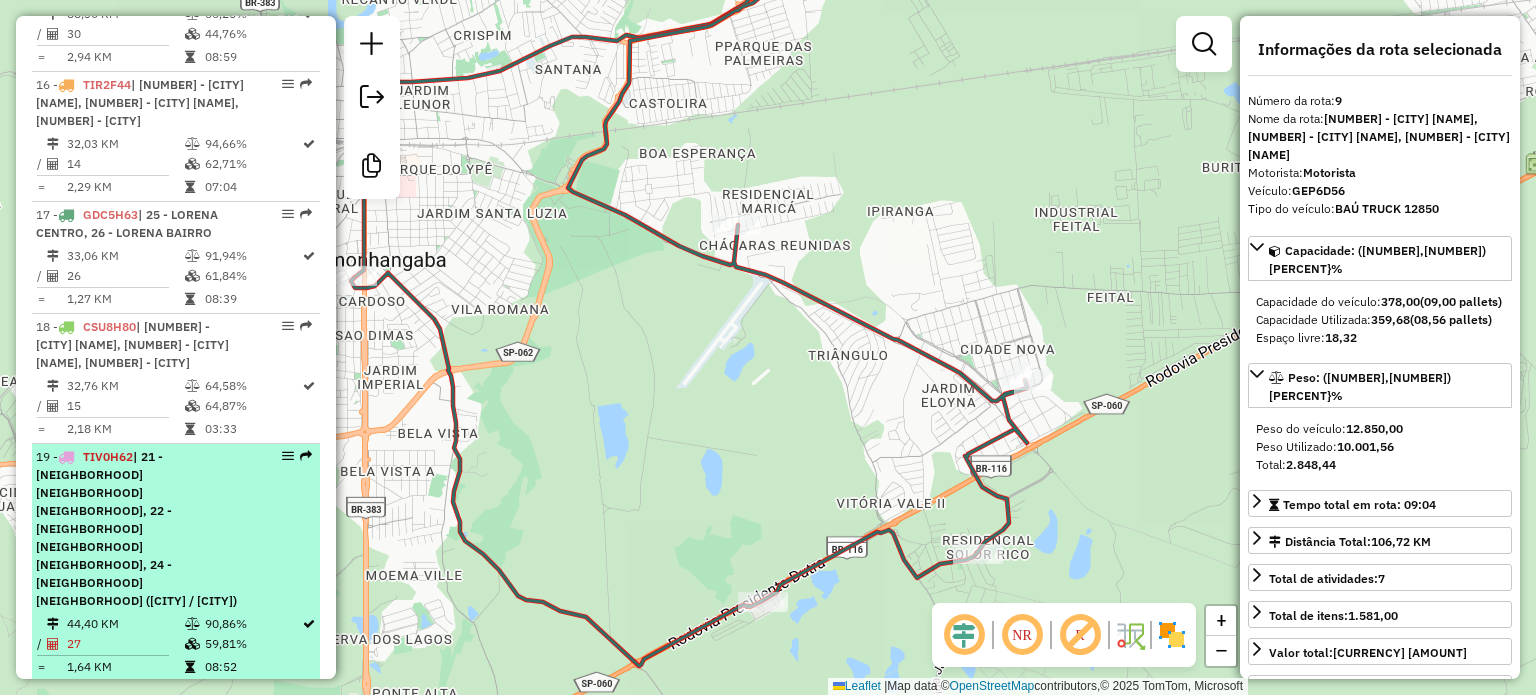 click on "| 21 - [NEIGHBORHOOD] [NEIGHBORHOOD] [NEIGHBORHOOD], 22 - [NEIGHBORHOOD] [NEIGHBORHOOD] [NEIGHBORHOOD], 24 - [NEIGHBORHOOD] [NEIGHBORHOOD] ([CITY] / [CITY])" at bounding box center (136, 528) 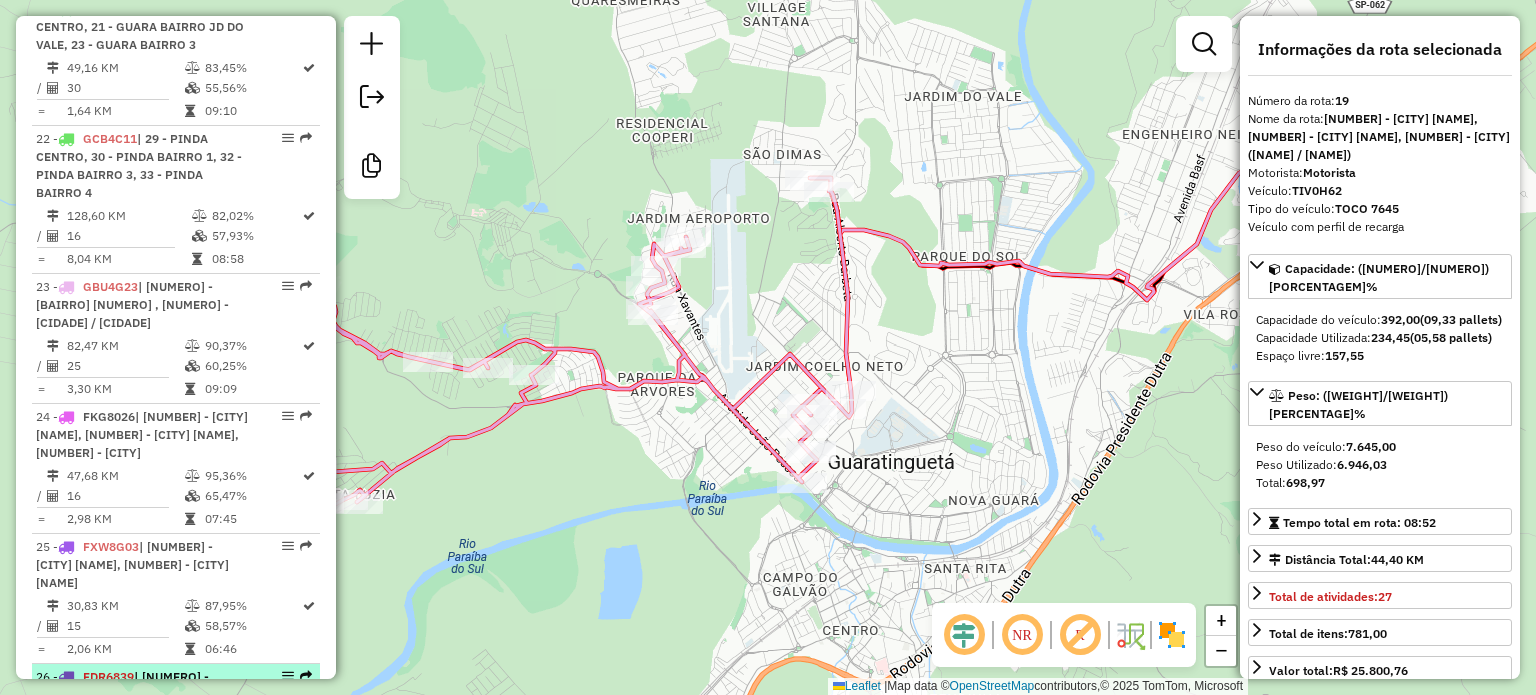 scroll, scrollTop: 3500, scrollLeft: 0, axis: vertical 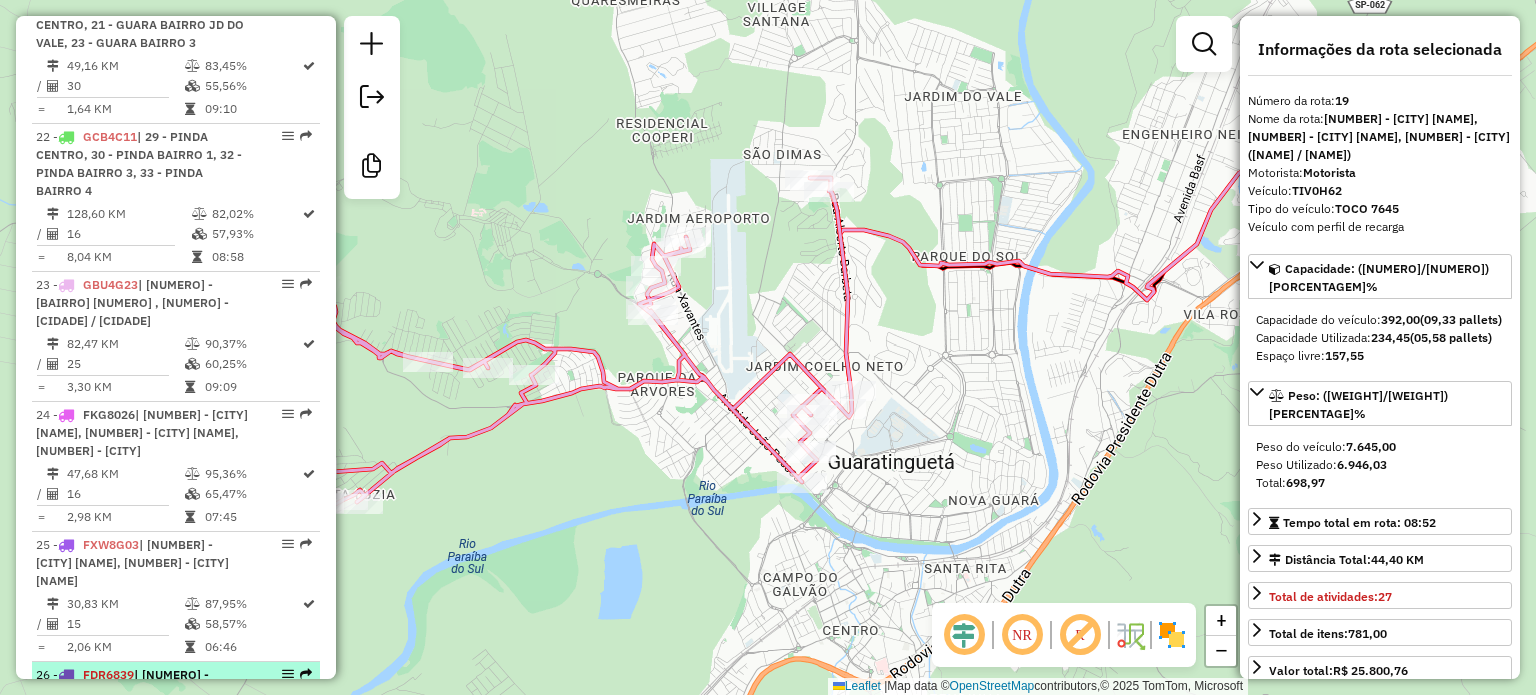 click on "30,99 KM" at bounding box center [125, 734] 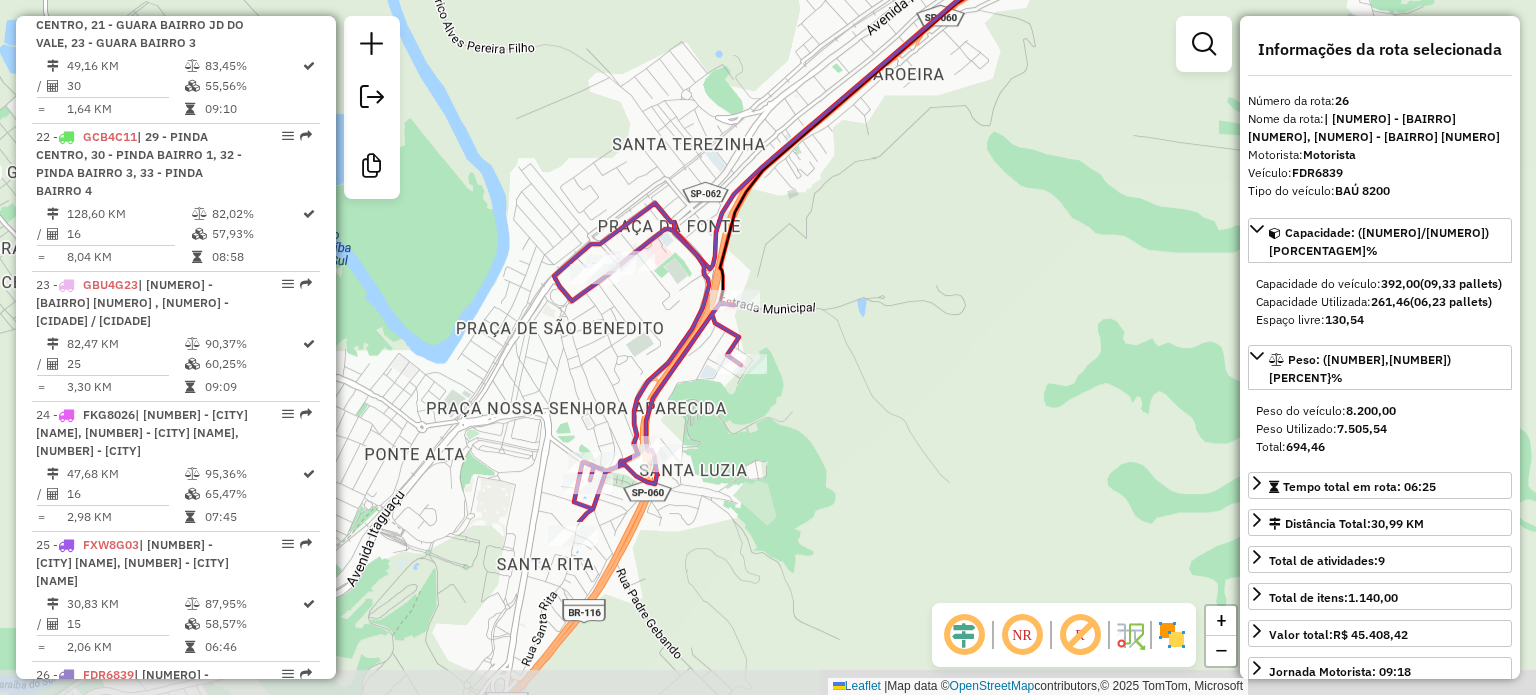 drag, startPoint x: 737, startPoint y: 482, endPoint x: 819, endPoint y: 279, distance: 218.93607 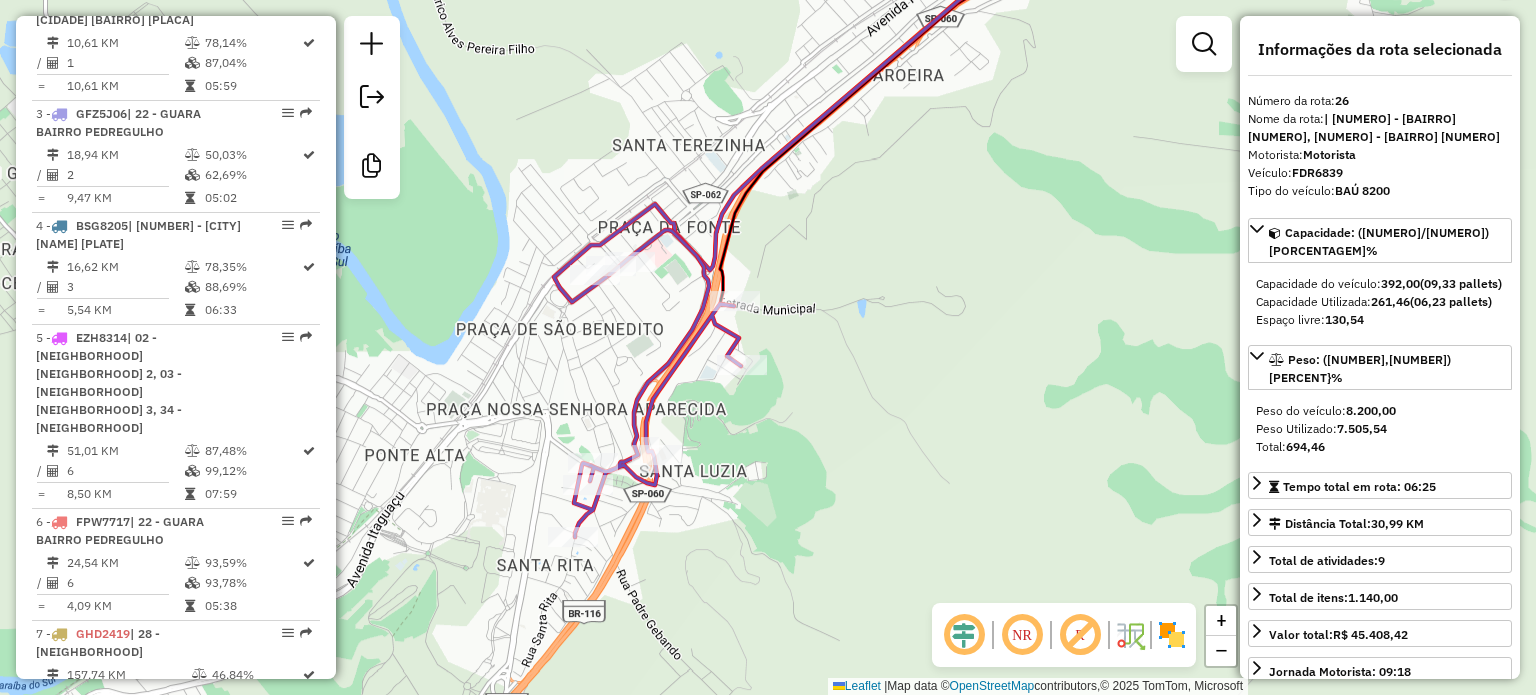 scroll, scrollTop: 900, scrollLeft: 0, axis: vertical 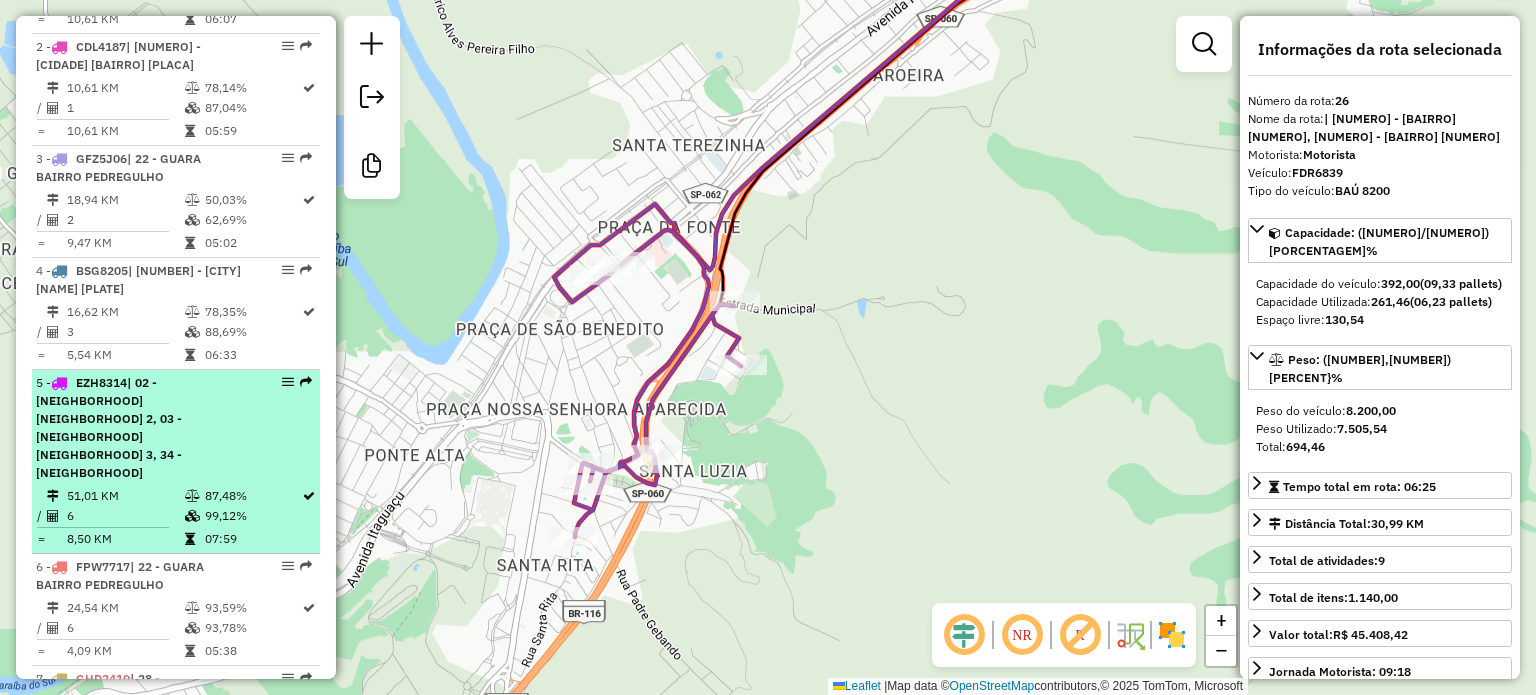 click on "| 02 - [NEIGHBORHOOD] [NEIGHBORHOOD] 2, 03 - [NEIGHBORHOOD] [NEIGHBORHOOD] 3, 34 - [NEIGHBORHOOD]" at bounding box center [109, 427] 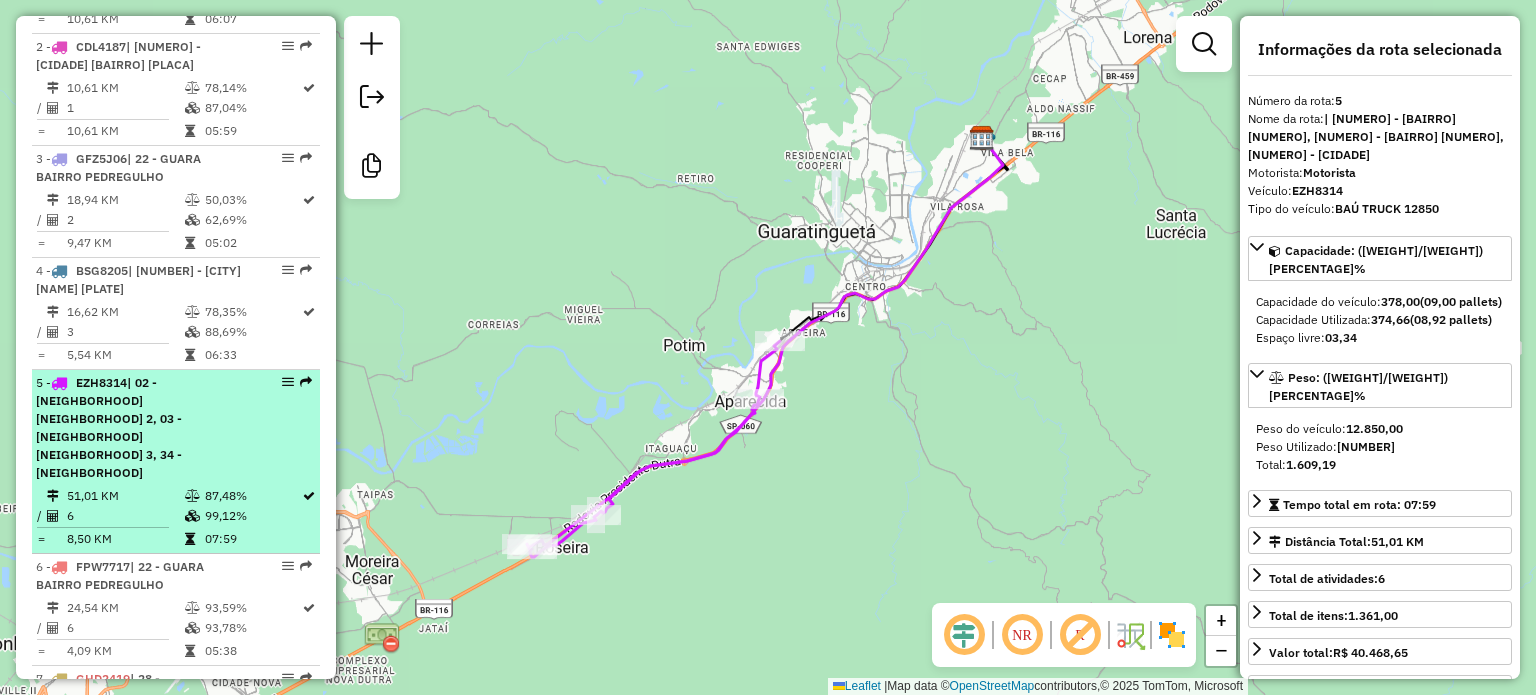 click on "| [NUMBER] - [CITY] [NAME], [NUMBER] - [CITY] [NAME], [NUMBER] - [CITY]" at bounding box center (142, 428) 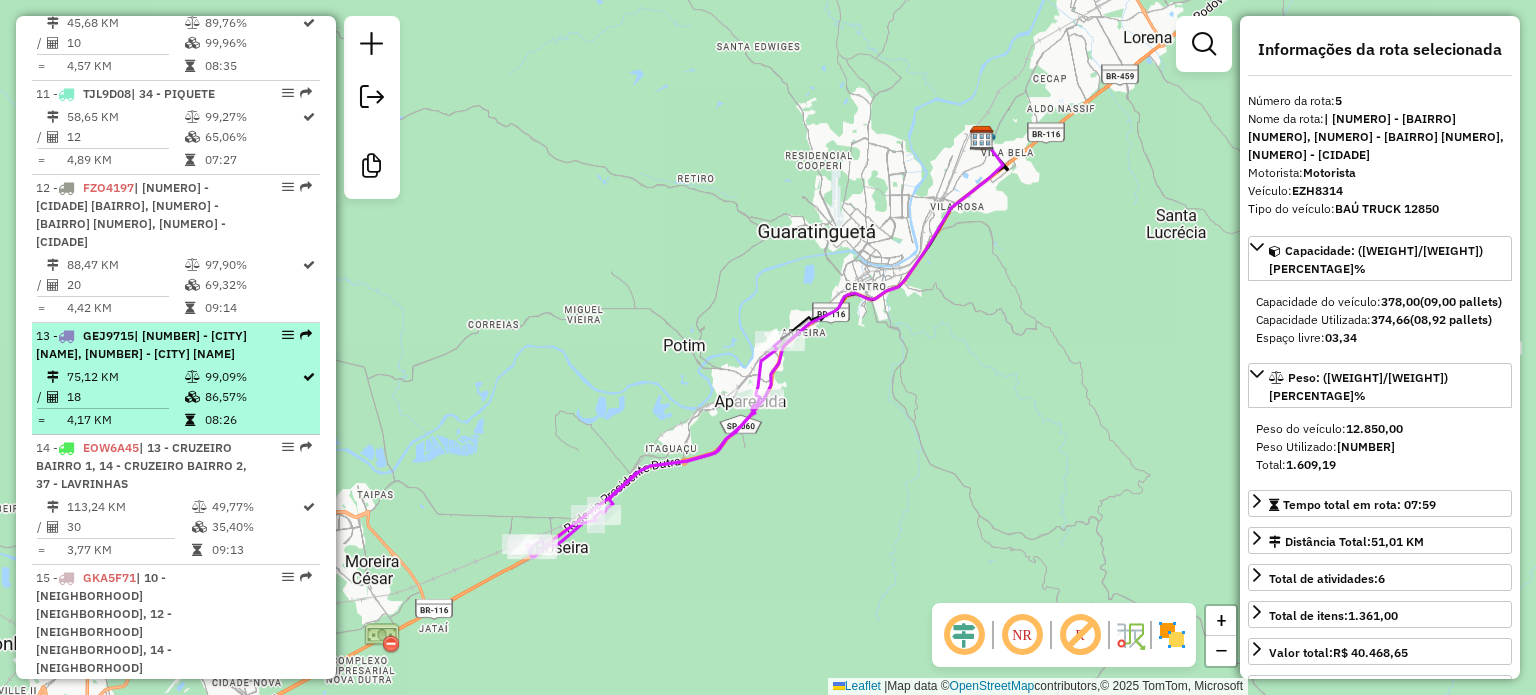 scroll, scrollTop: 2100, scrollLeft: 0, axis: vertical 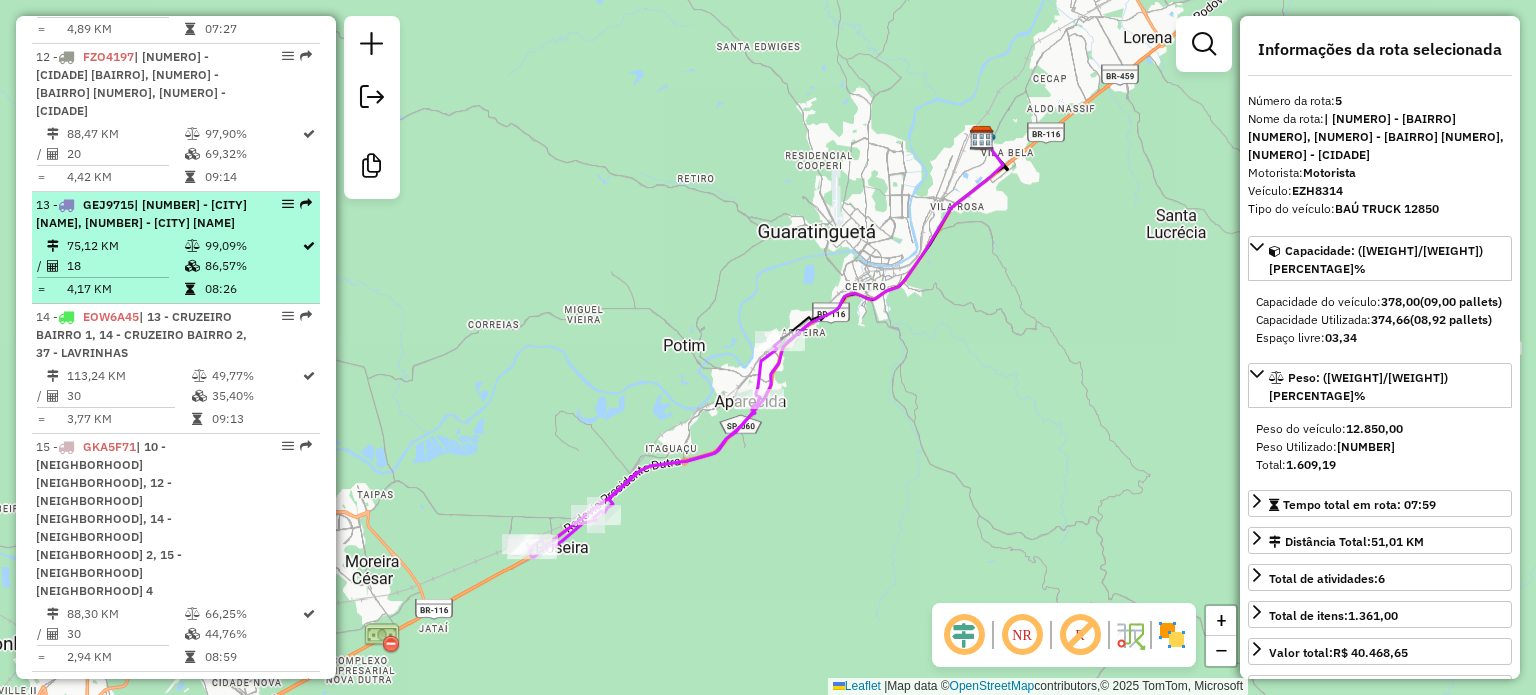 click on "75,12 KM" at bounding box center (125, 246) 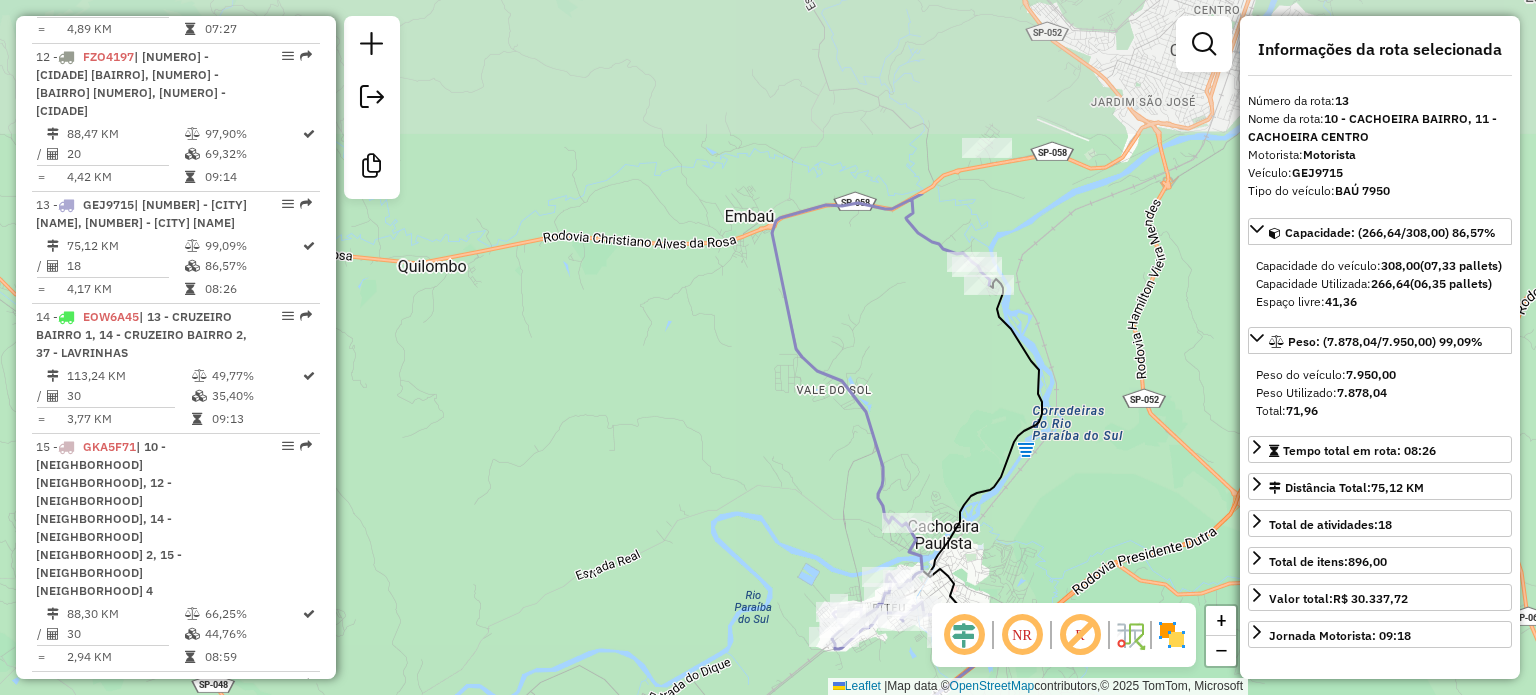 drag, startPoint x: 938, startPoint y: 149, endPoint x: 960, endPoint y: 365, distance: 217.11748 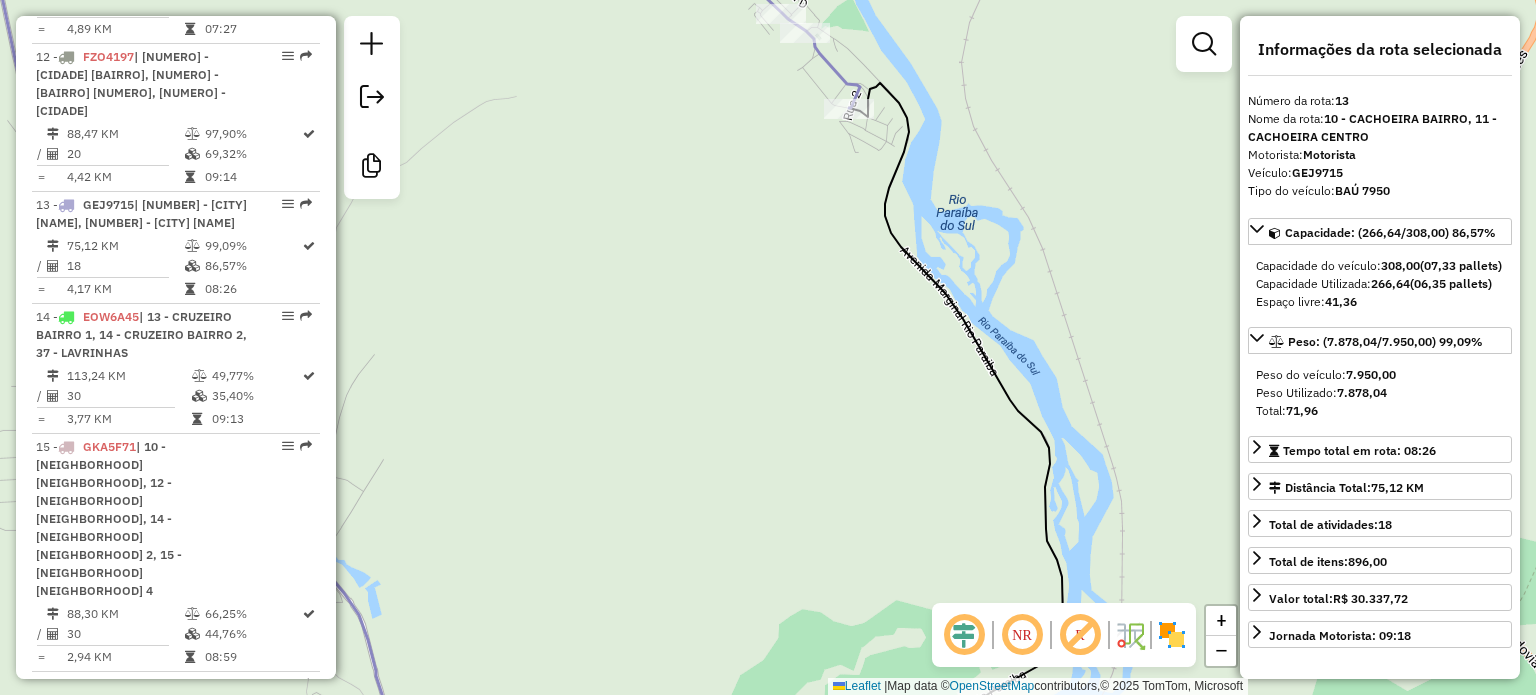 drag, startPoint x: 1064, startPoint y: 408, endPoint x: 1043, endPoint y: 362, distance: 50.566788 